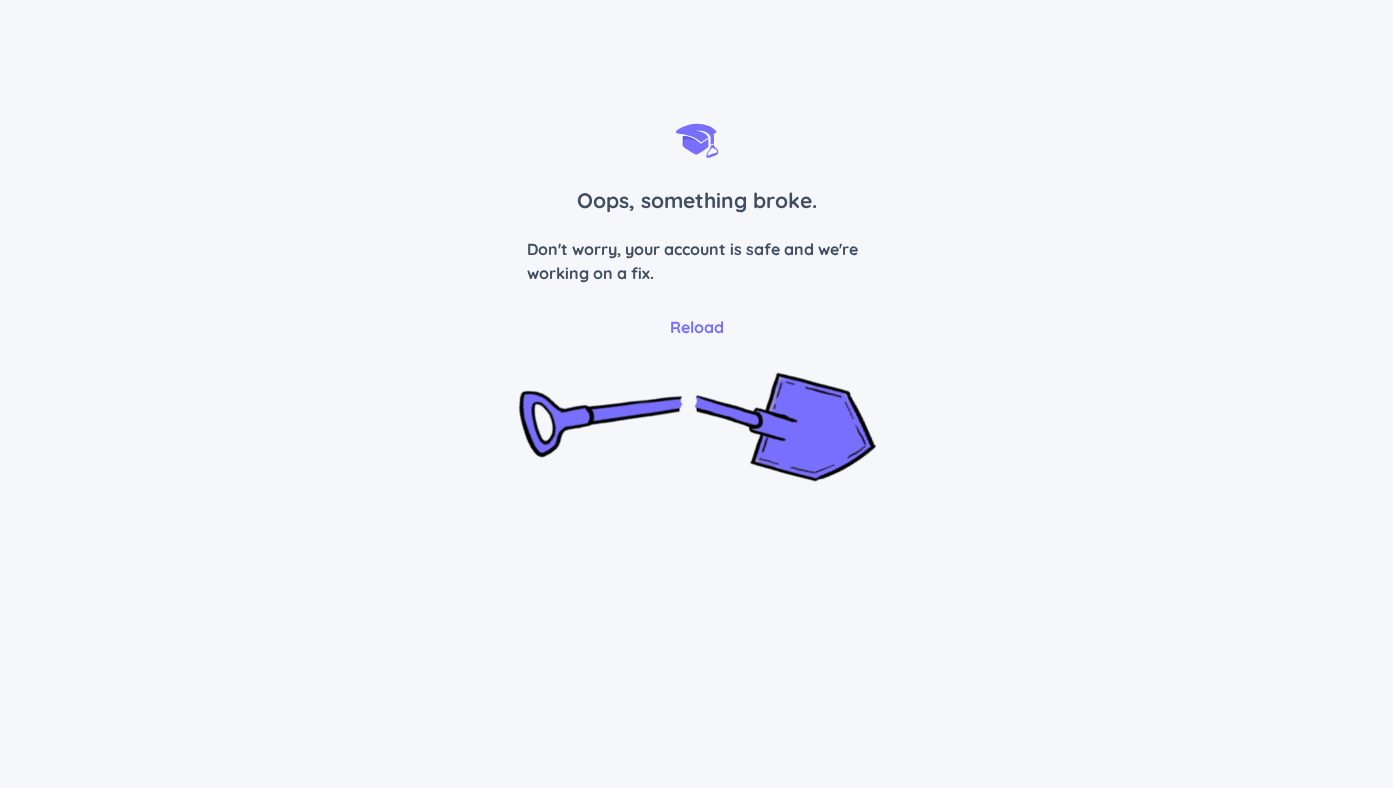 scroll, scrollTop: 0, scrollLeft: 0, axis: both 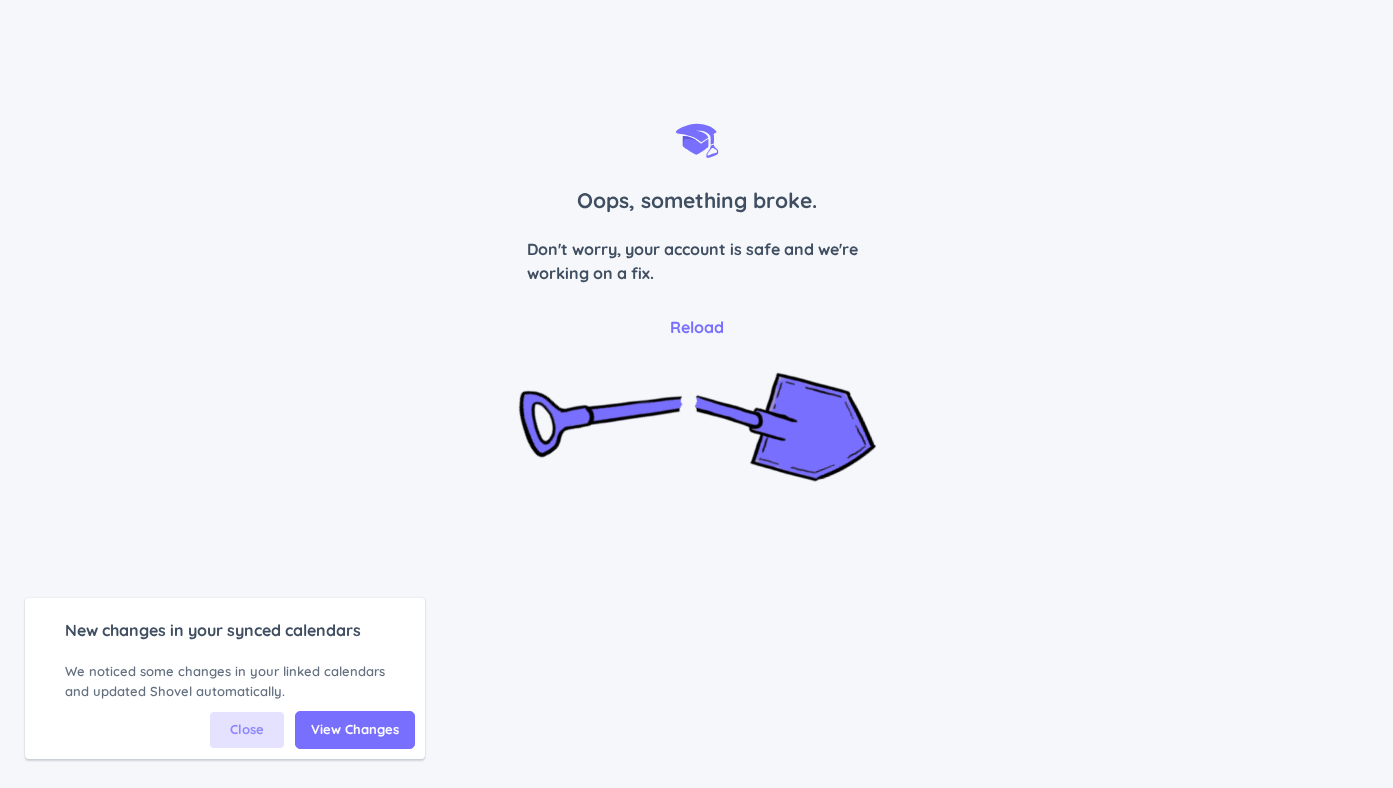 click on "Close" at bounding box center (247, 730) 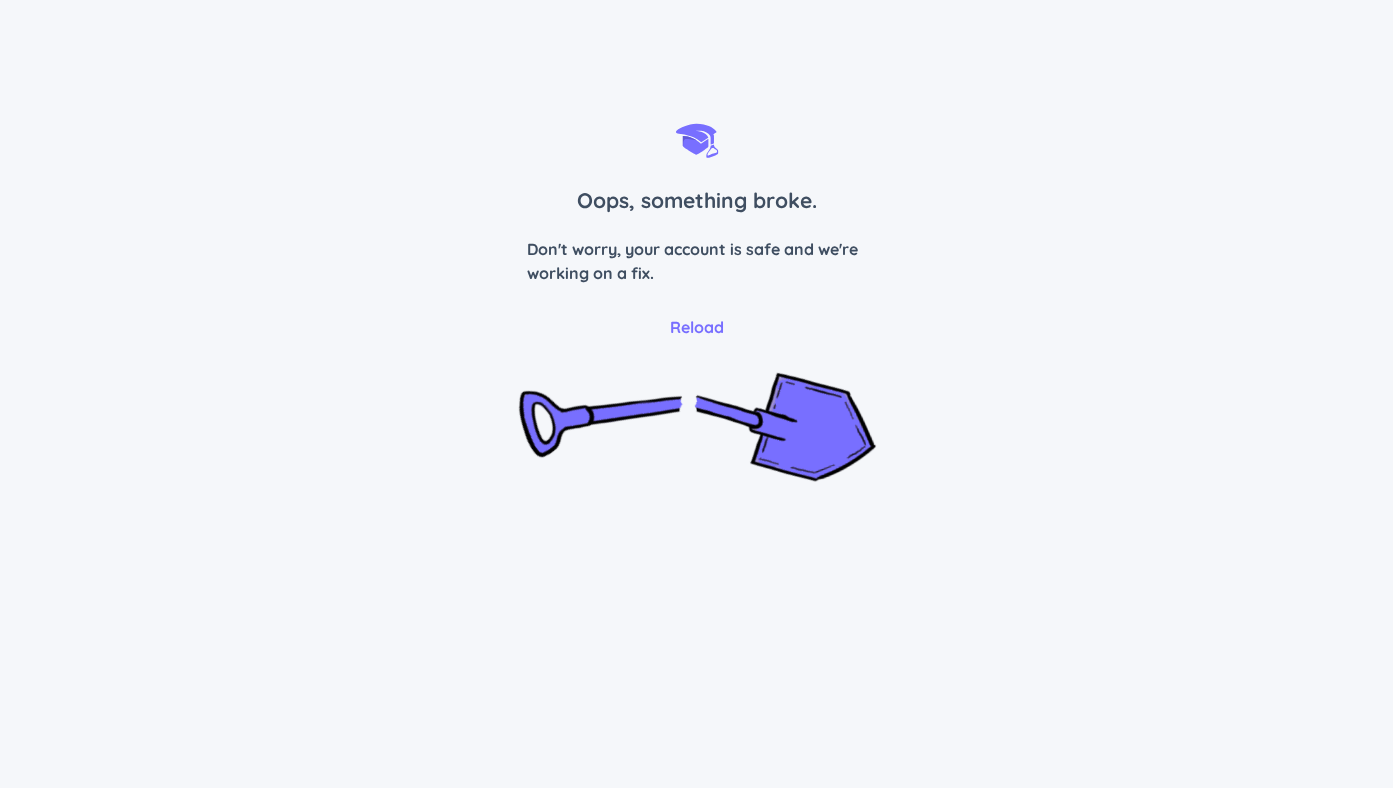 click on "Reload" at bounding box center (697, 327) 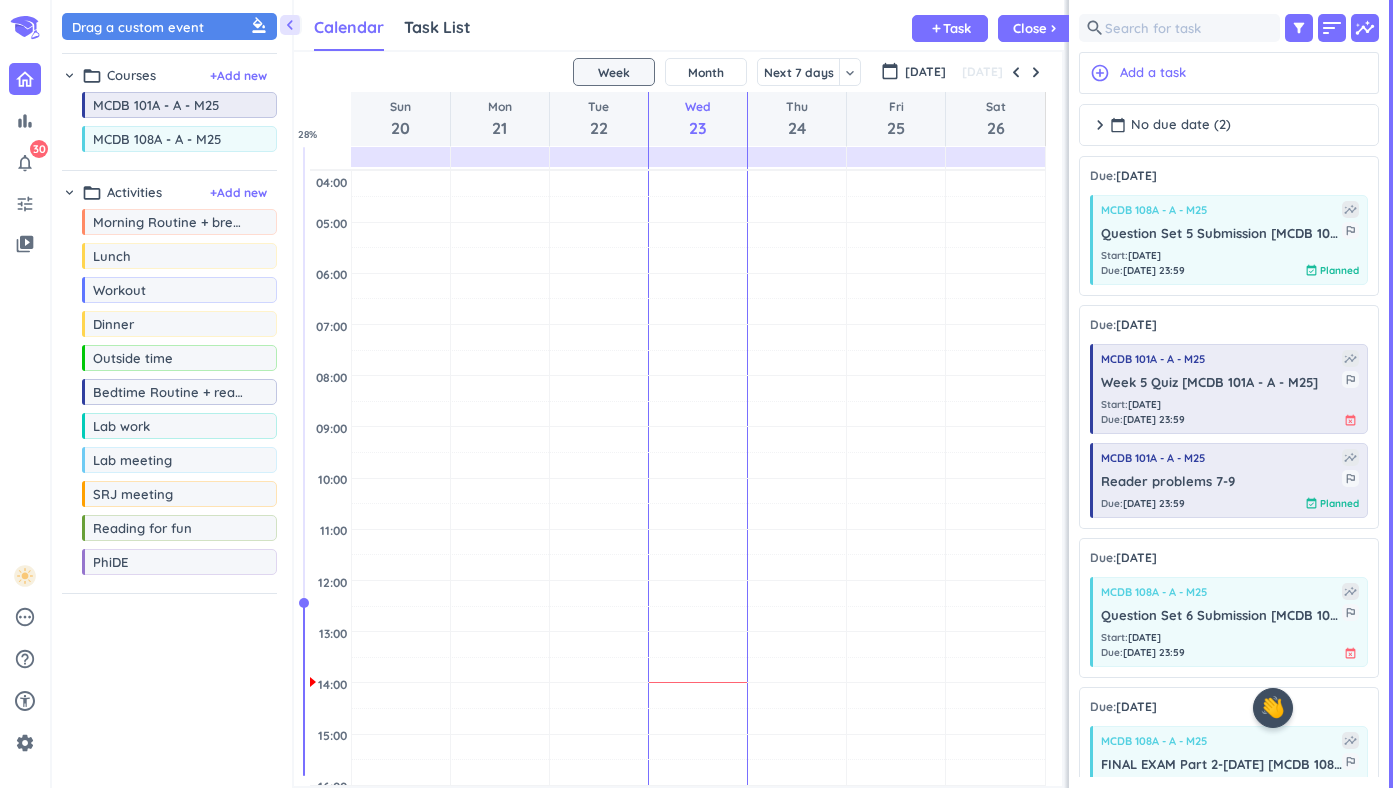scroll, scrollTop: 50, scrollLeft: 770, axis: both 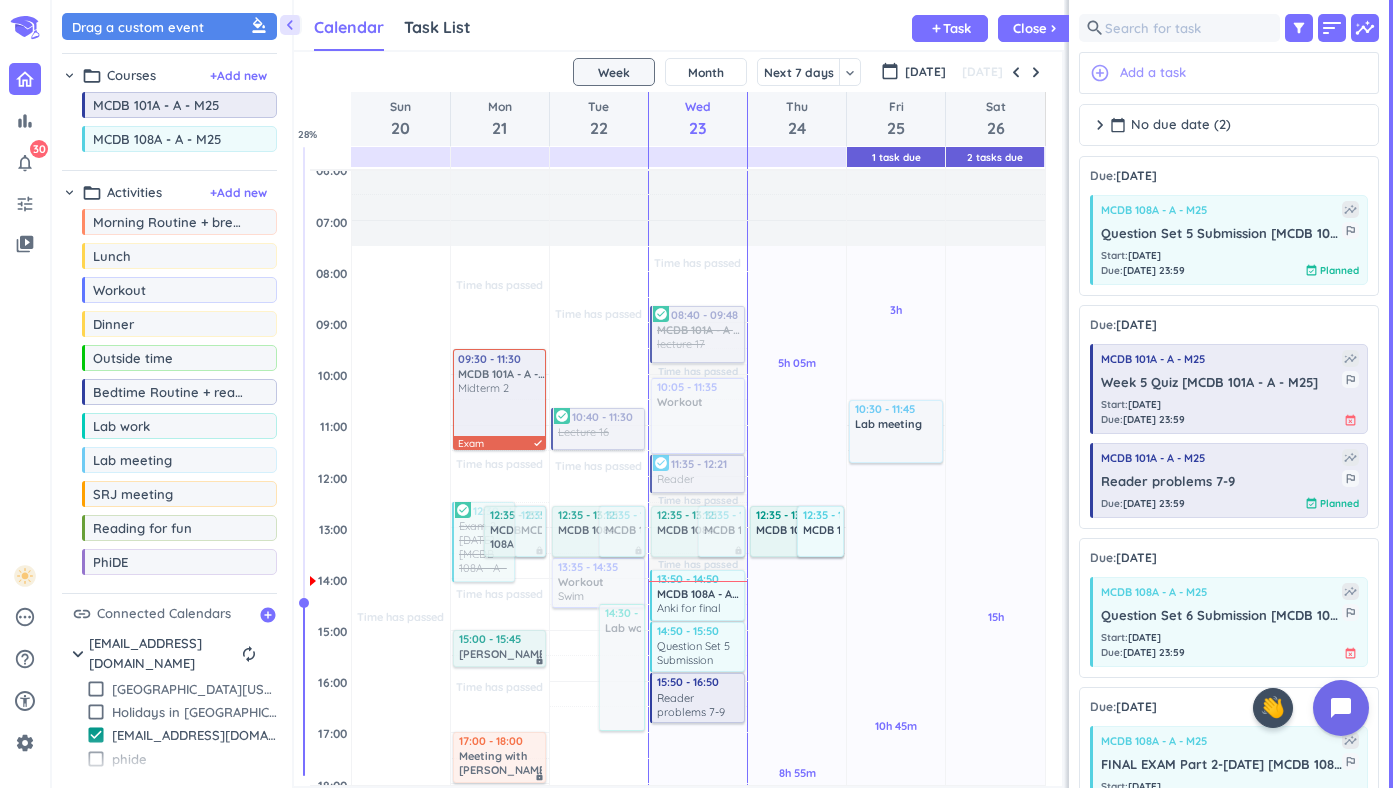 click on "add_circle_outline Add a task" at bounding box center [1229, 73] 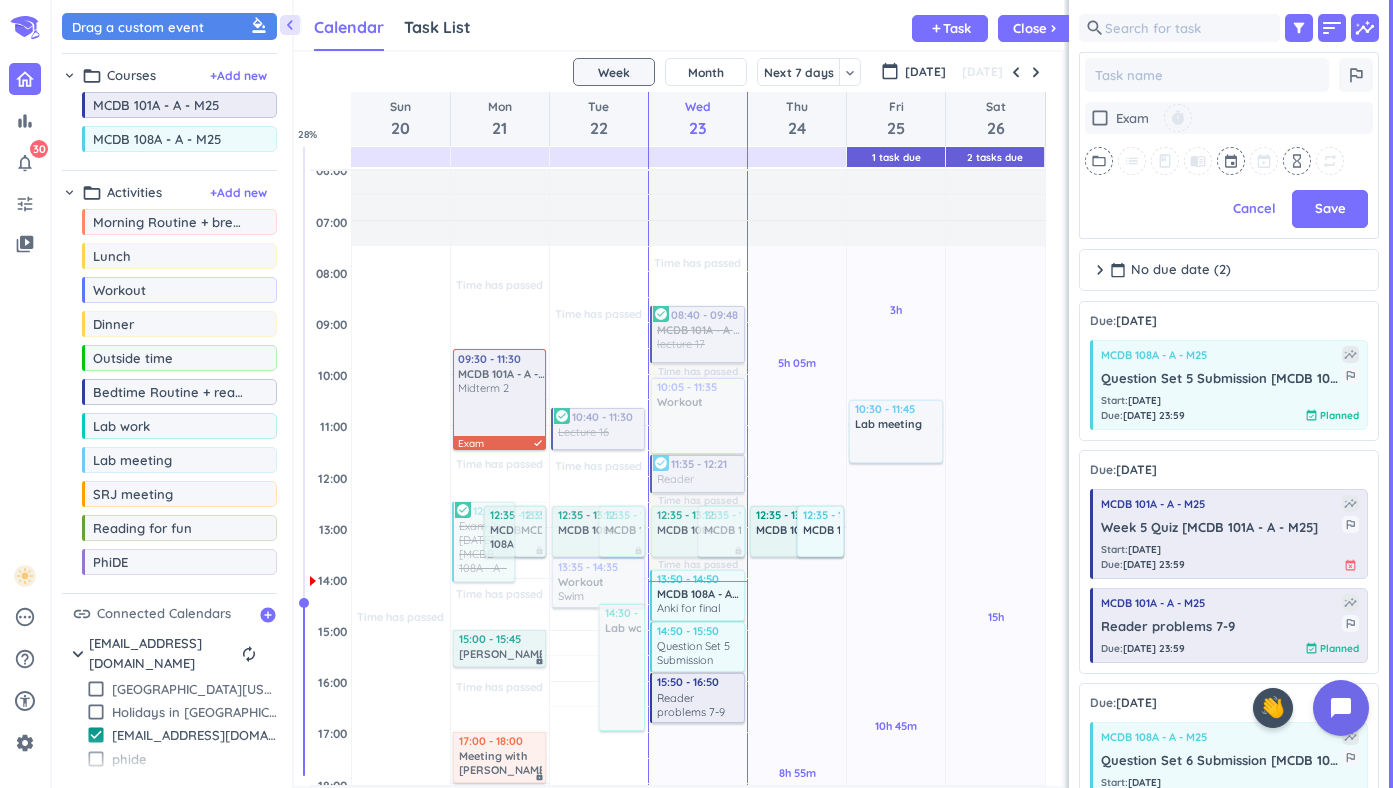 scroll, scrollTop: 539, scrollLeft: 300, axis: both 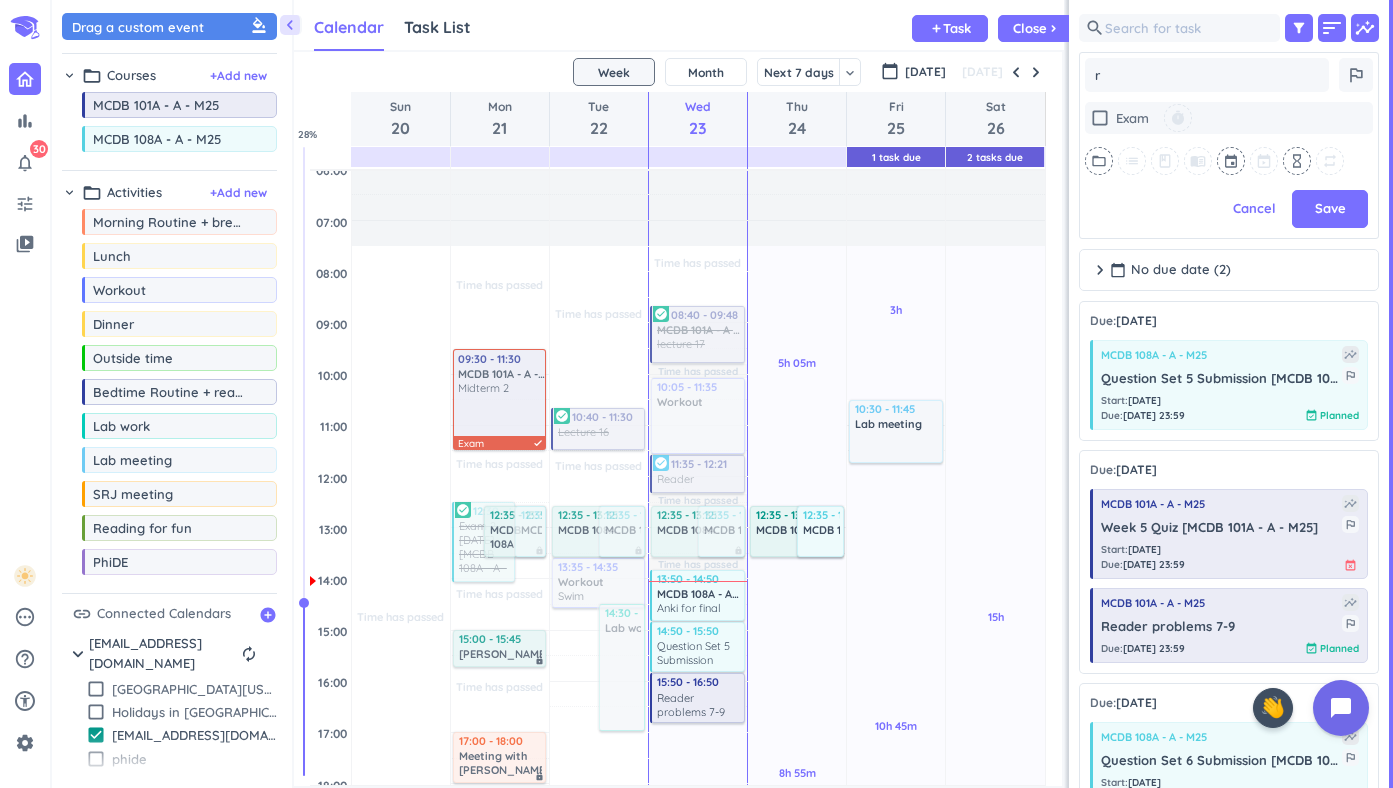 type on "x" 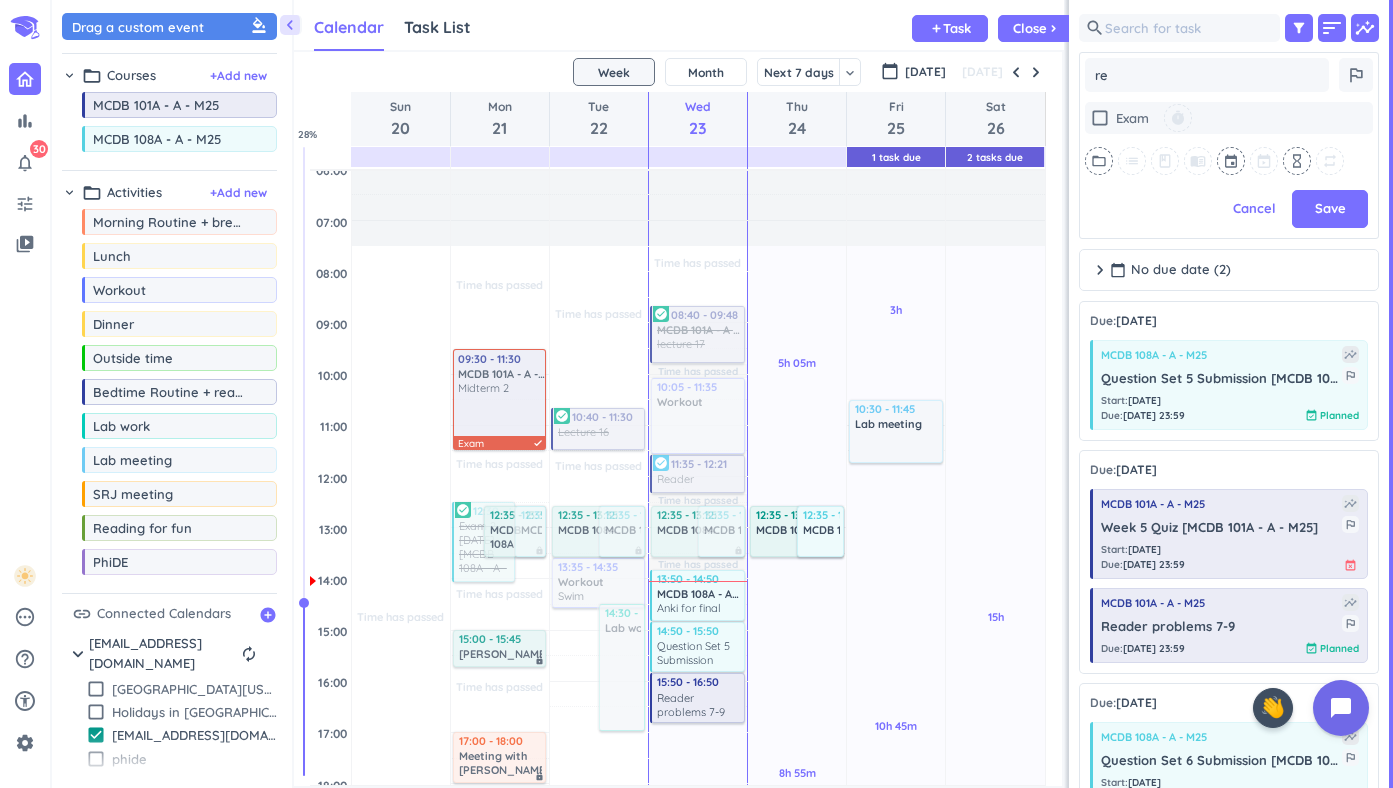 type on "x" 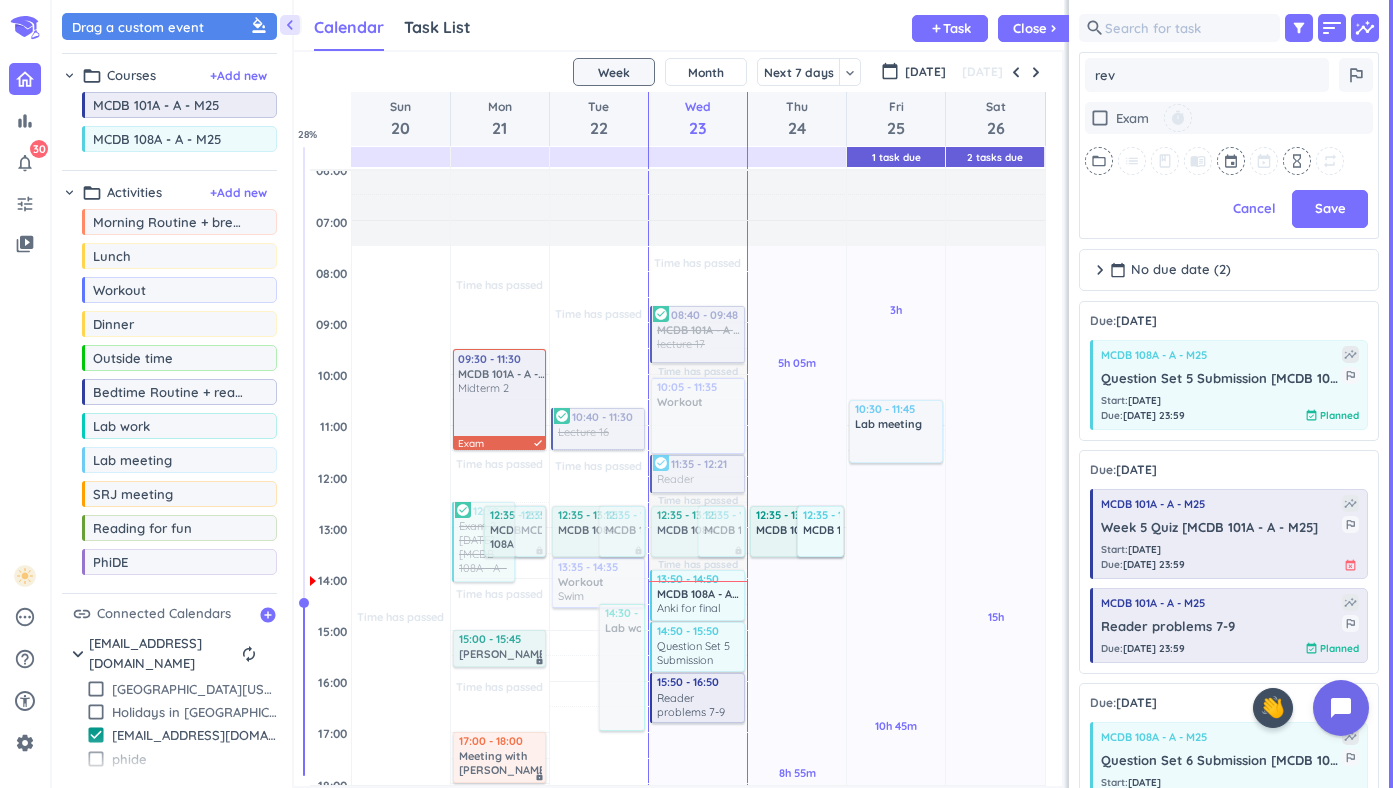 type on "x" 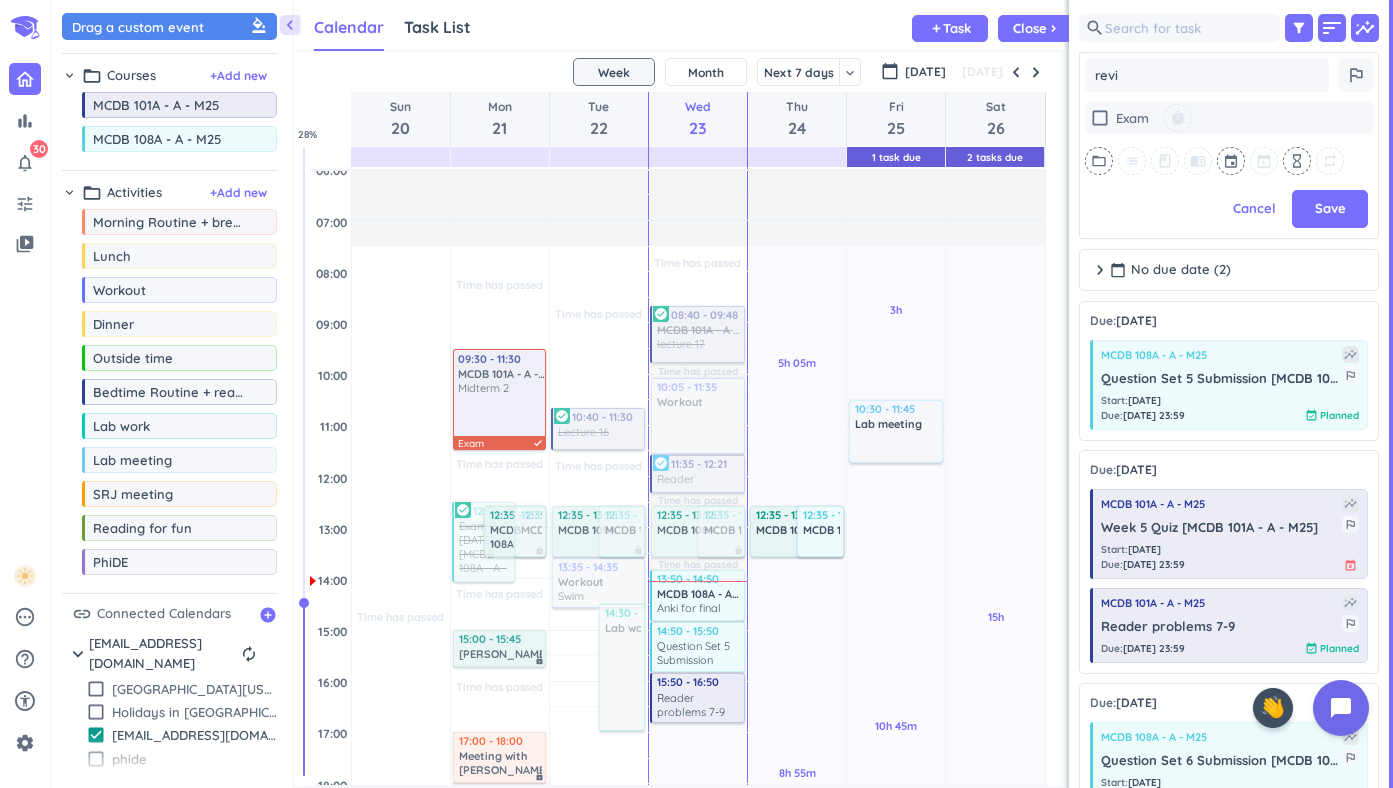 type on "x" 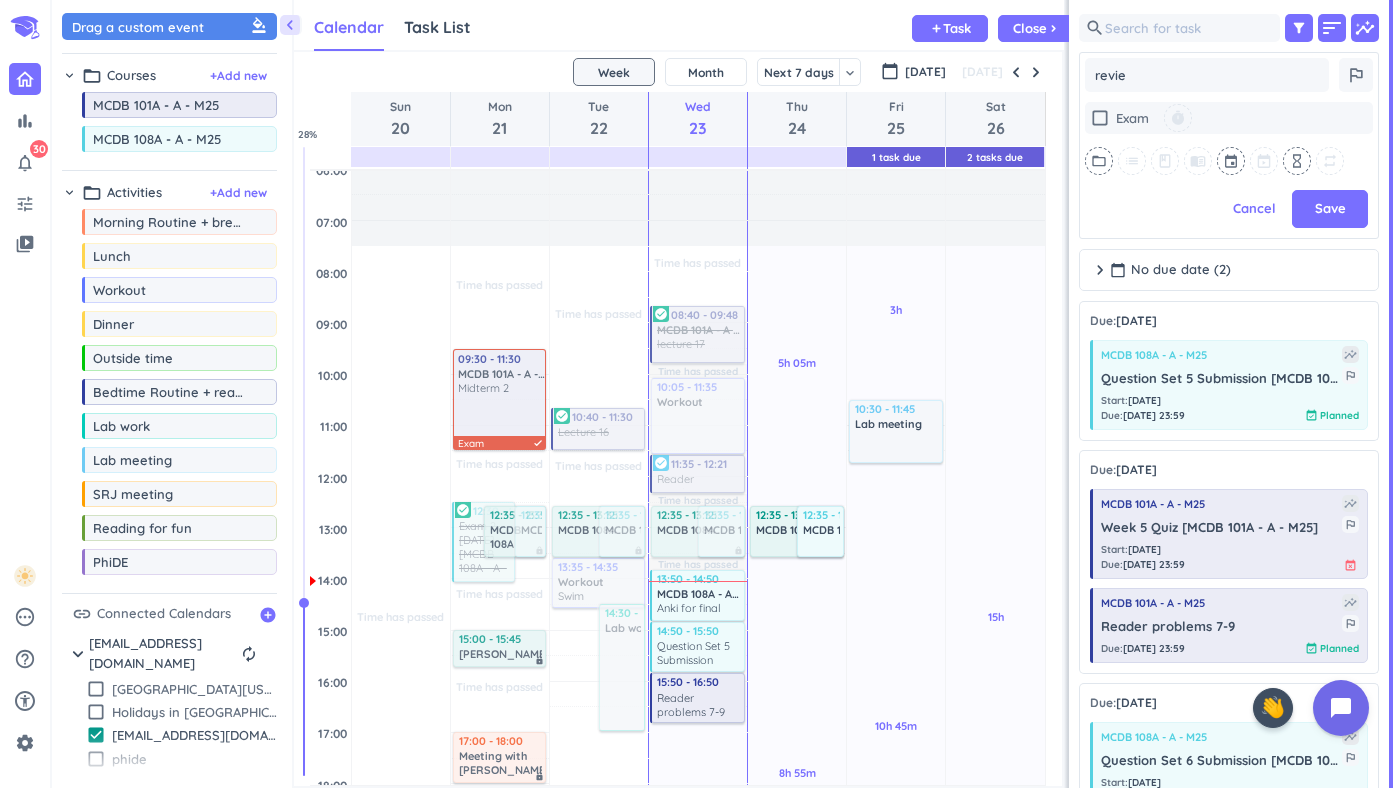 type on "x" 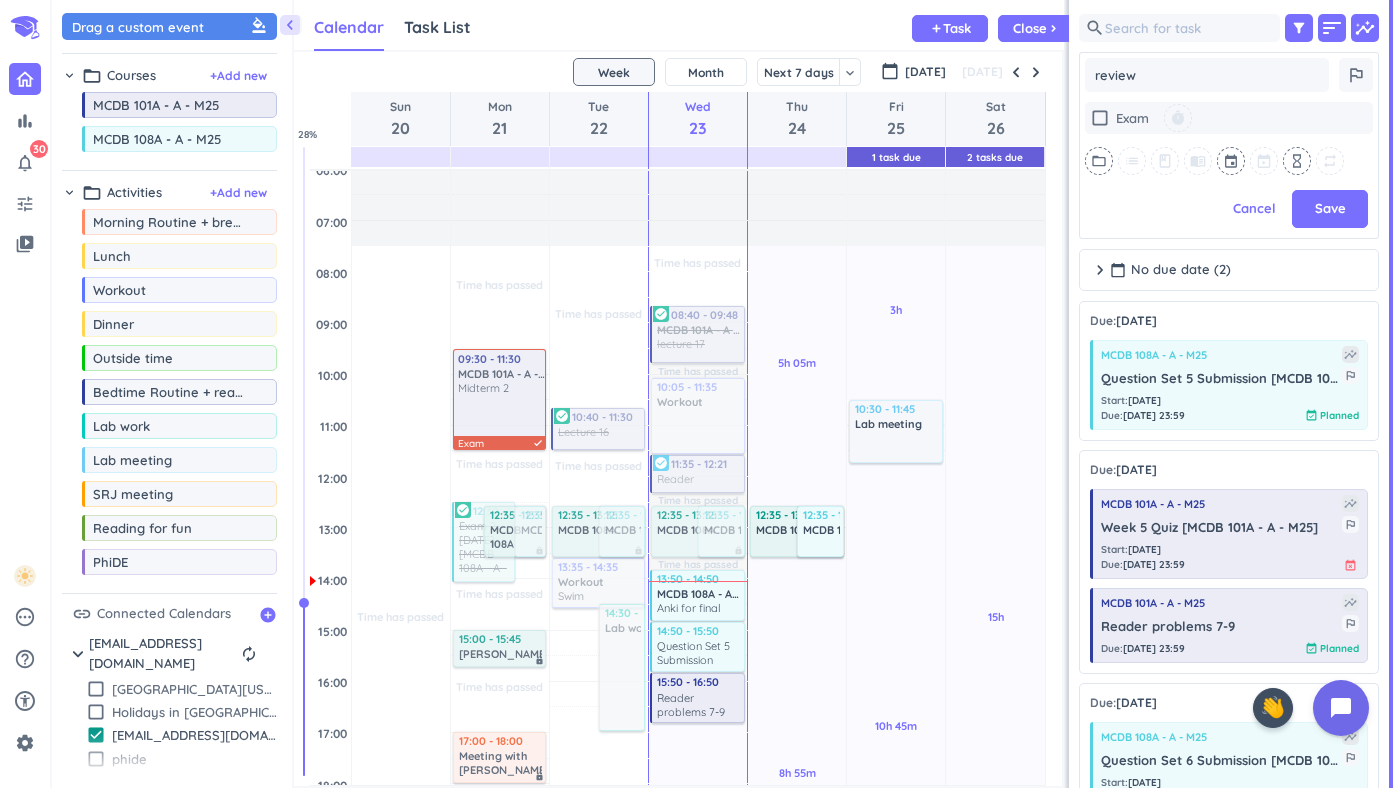 type on "x" 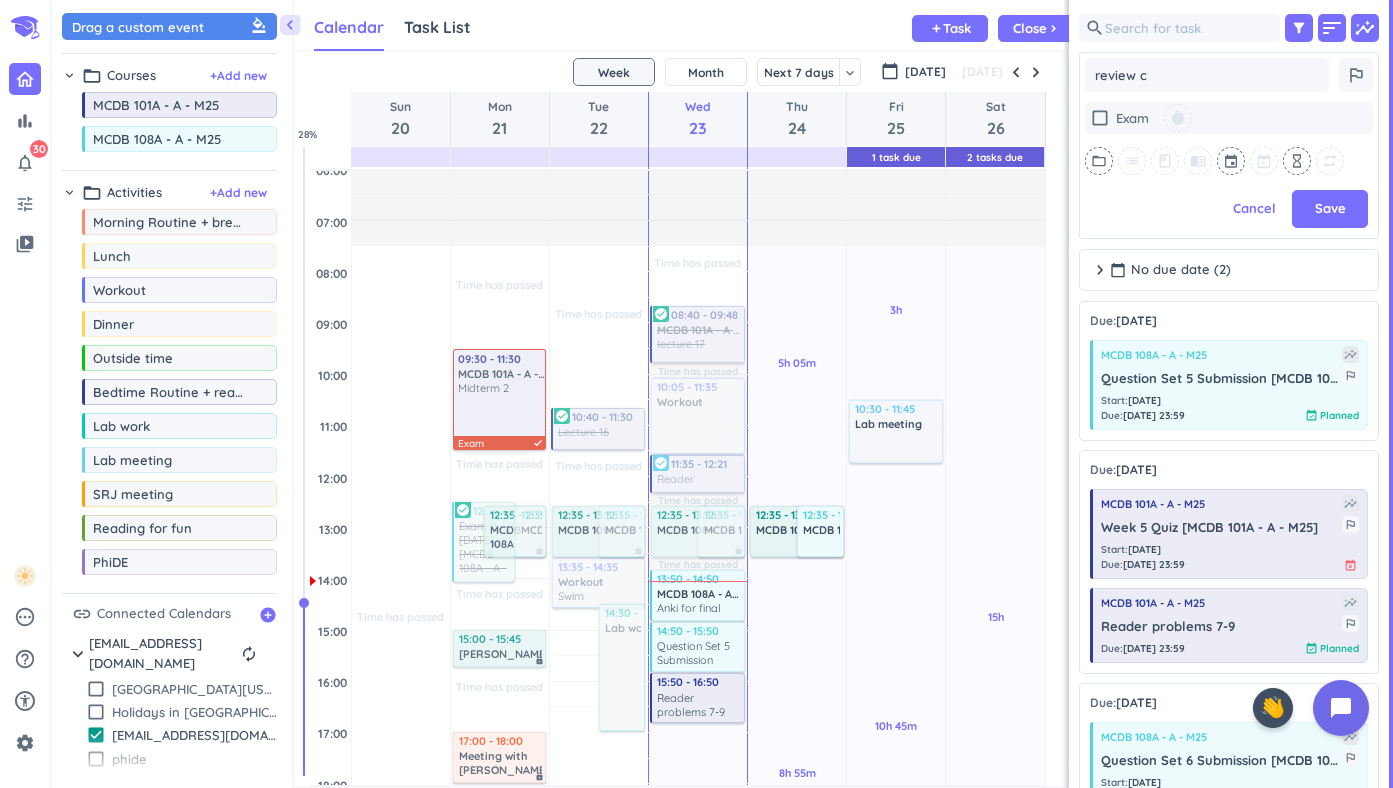 type on "x" 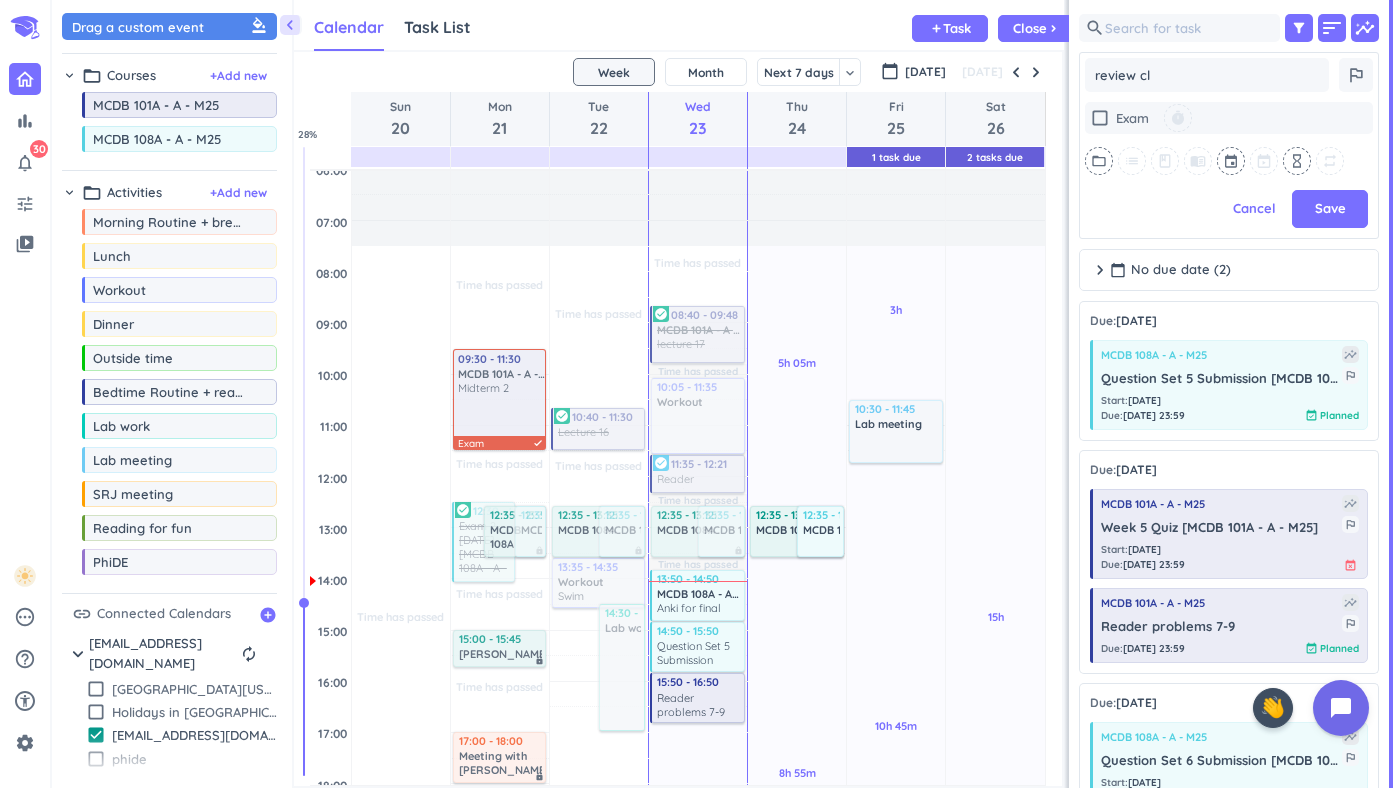 type on "x" 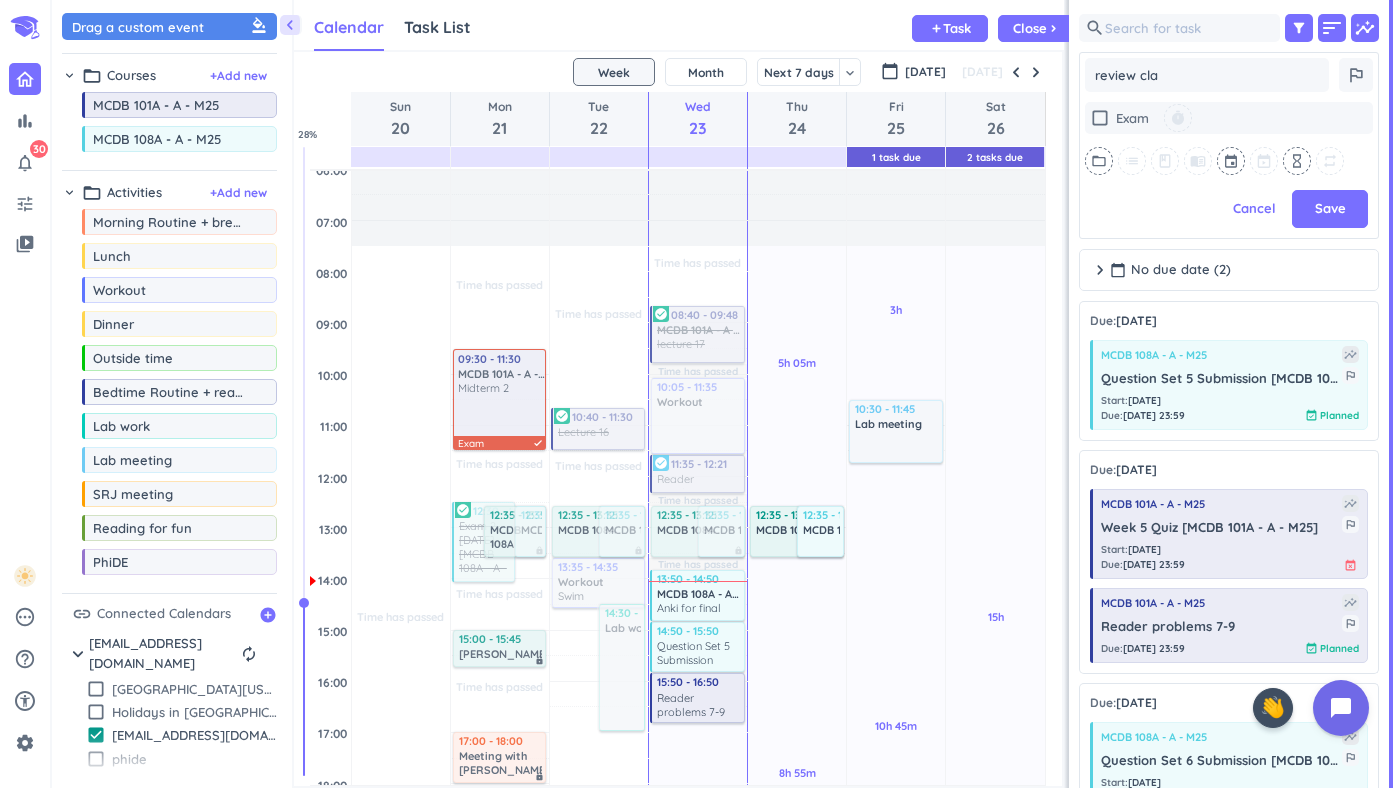 type on "x" 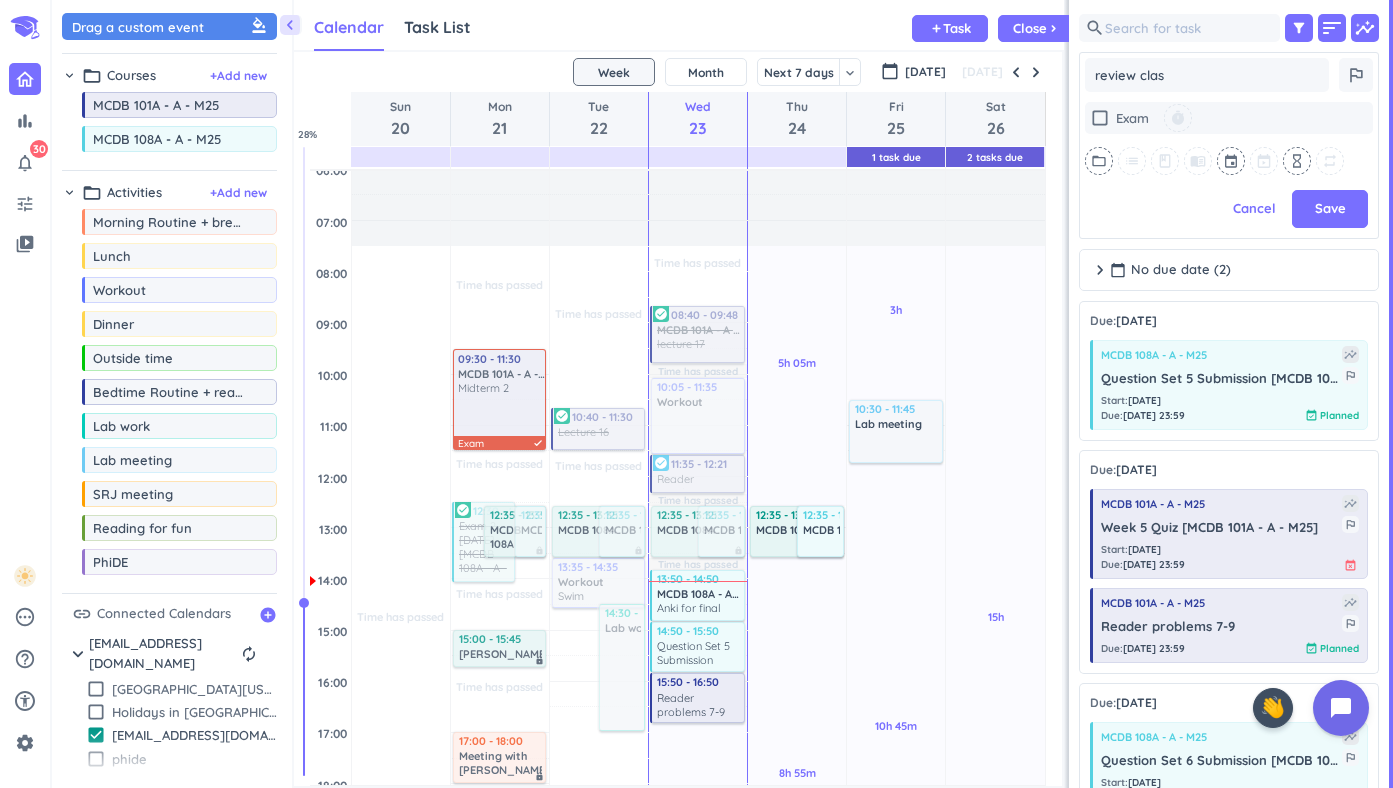 type on "x" 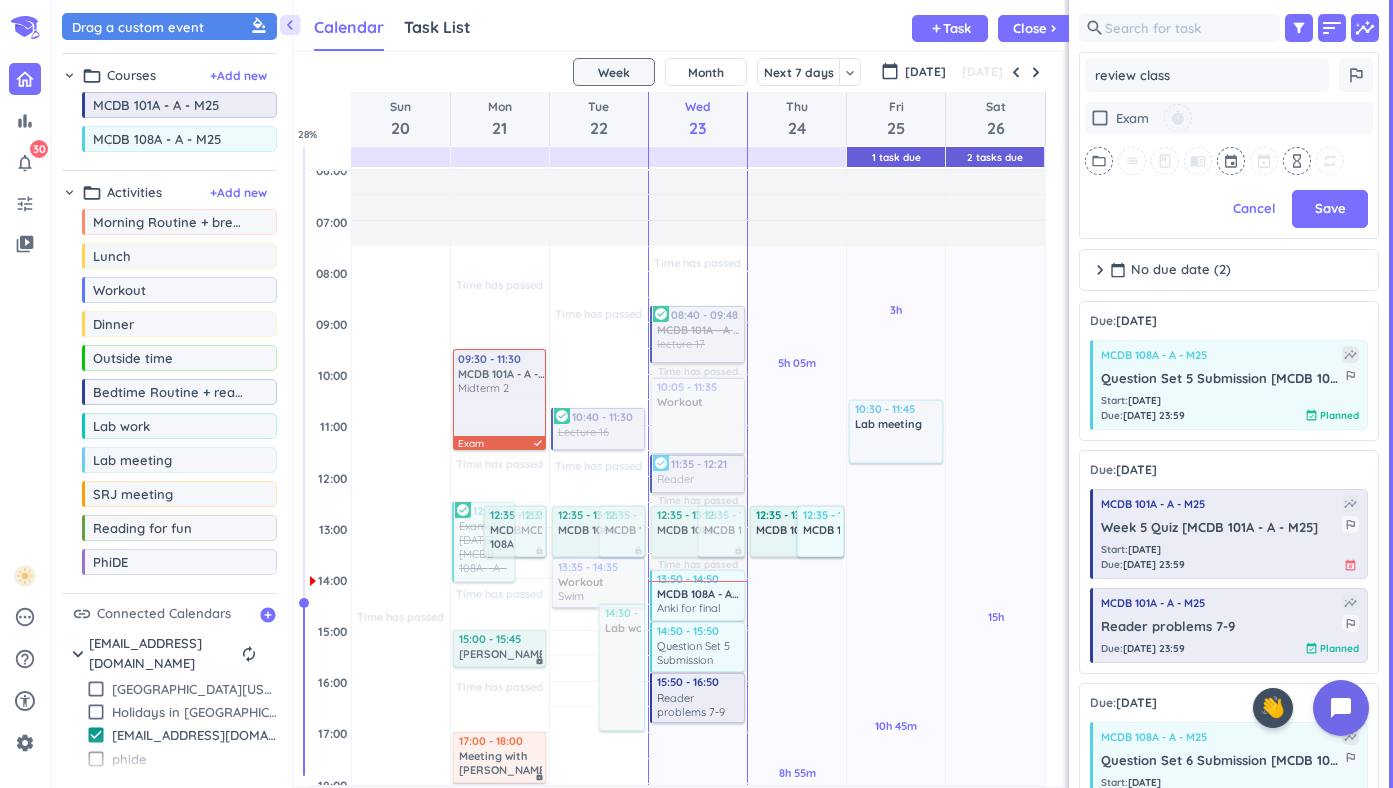 type on "x" 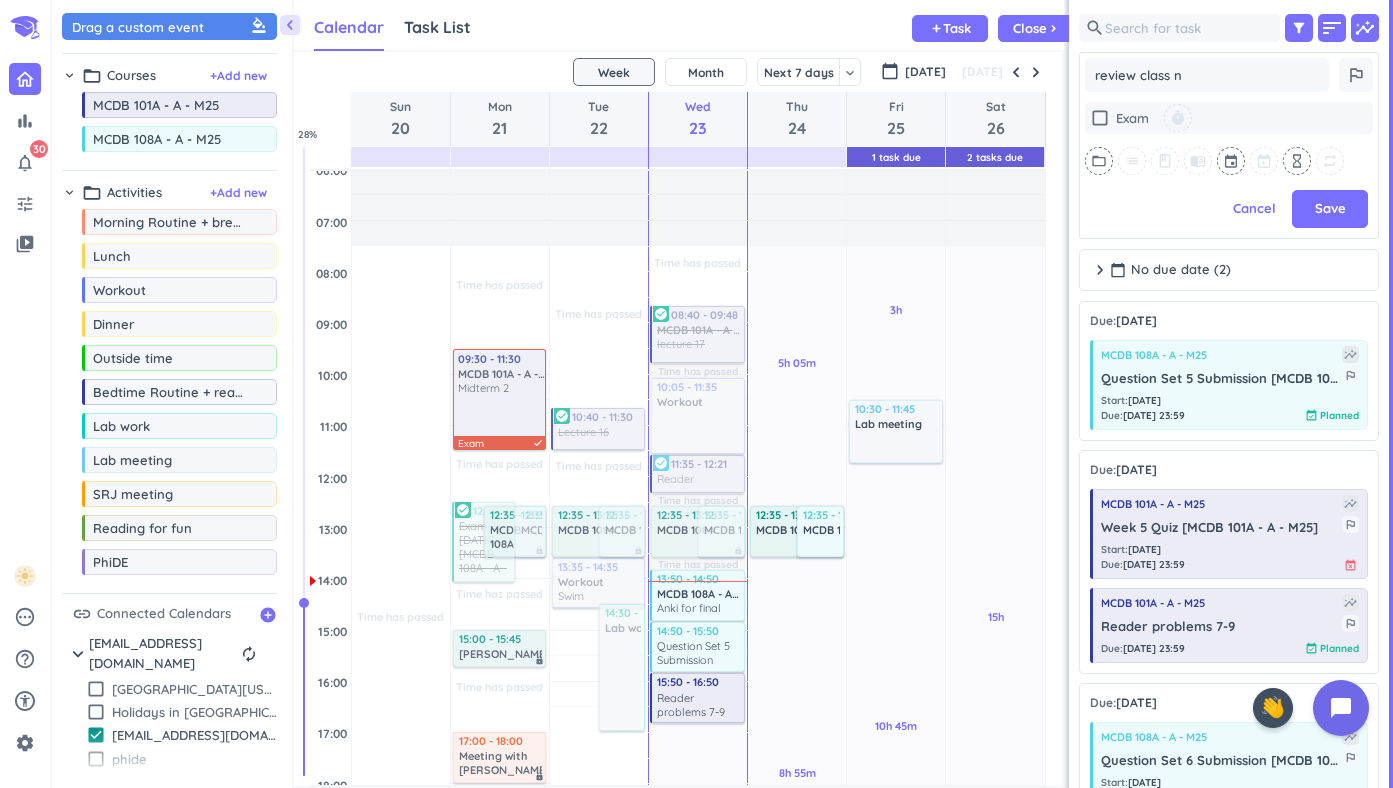 type on "x" 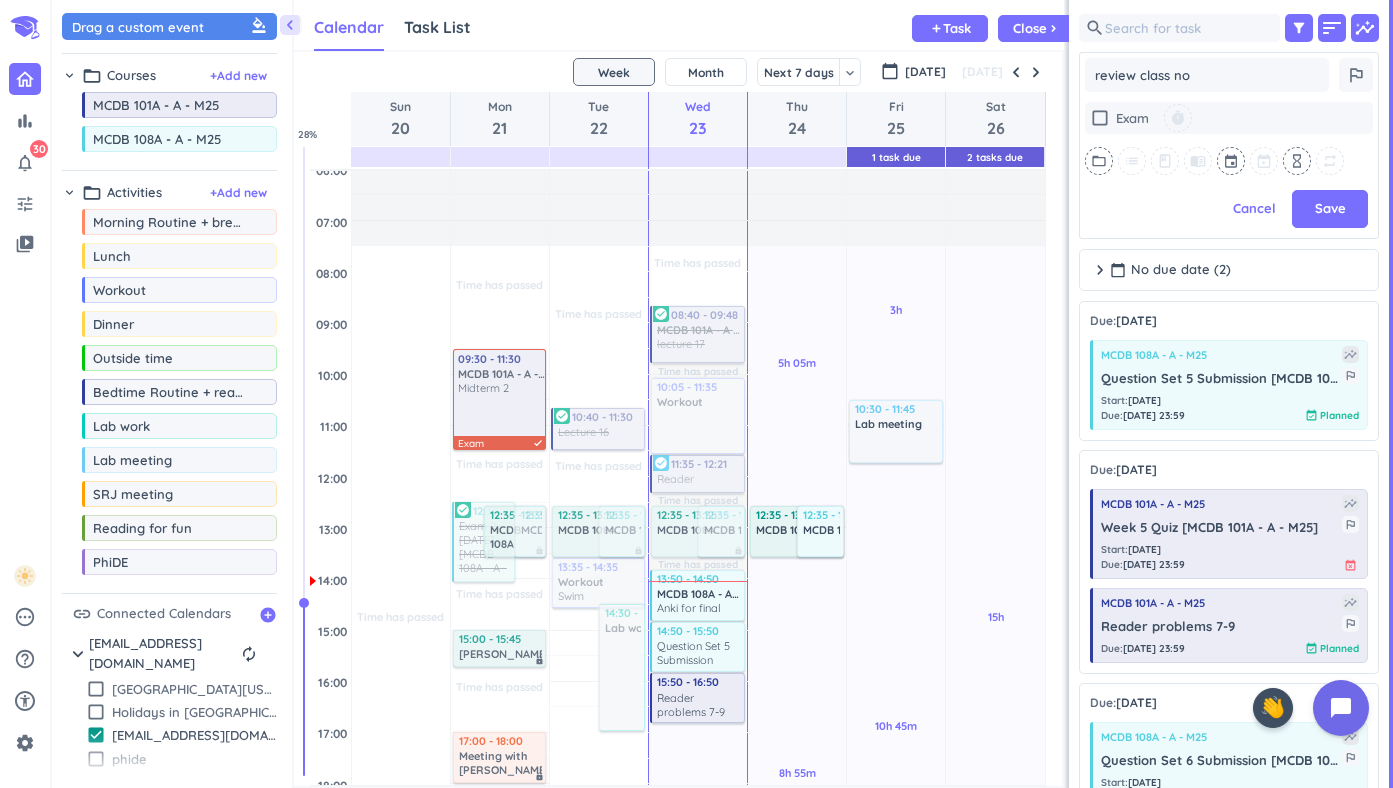 type on "x" 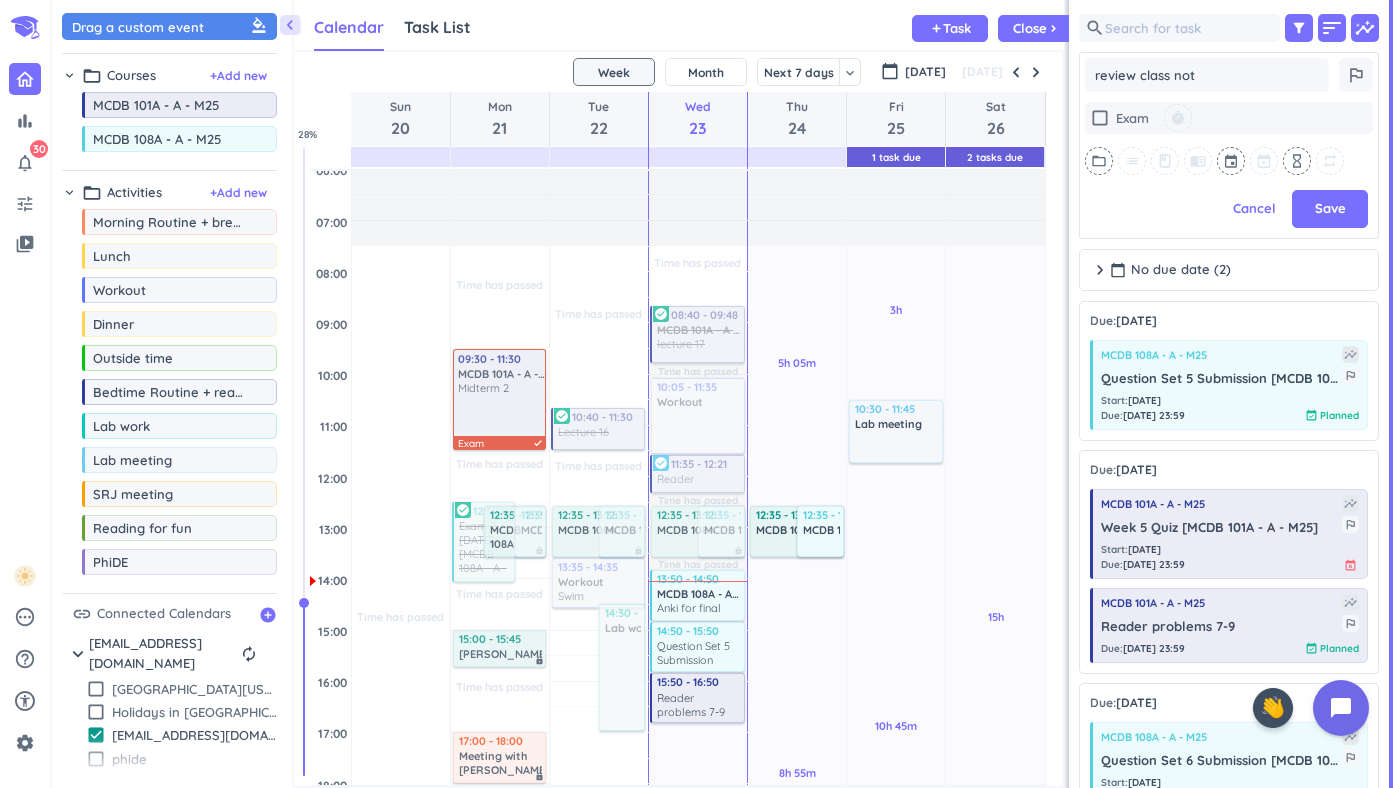 type on "x" 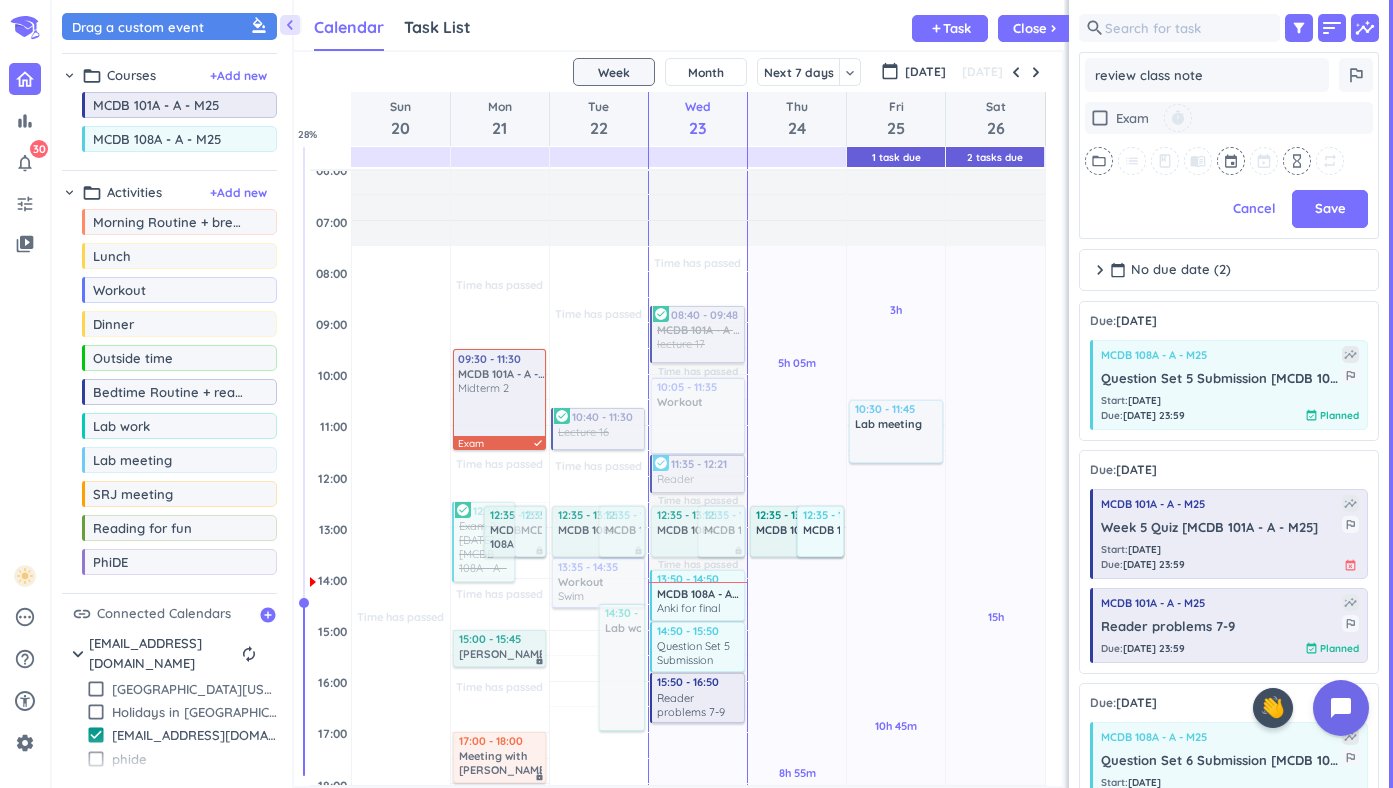 type on "x" 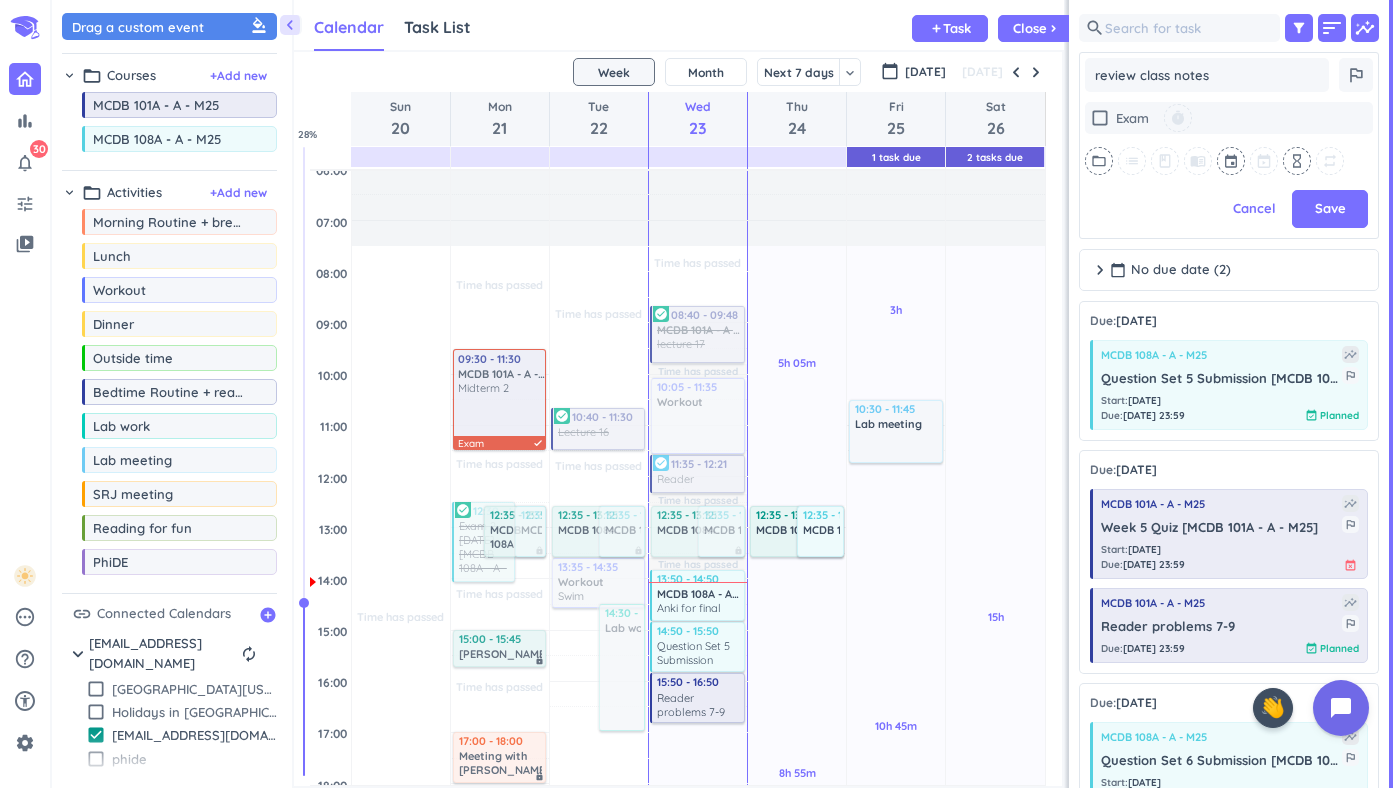 type on "x" 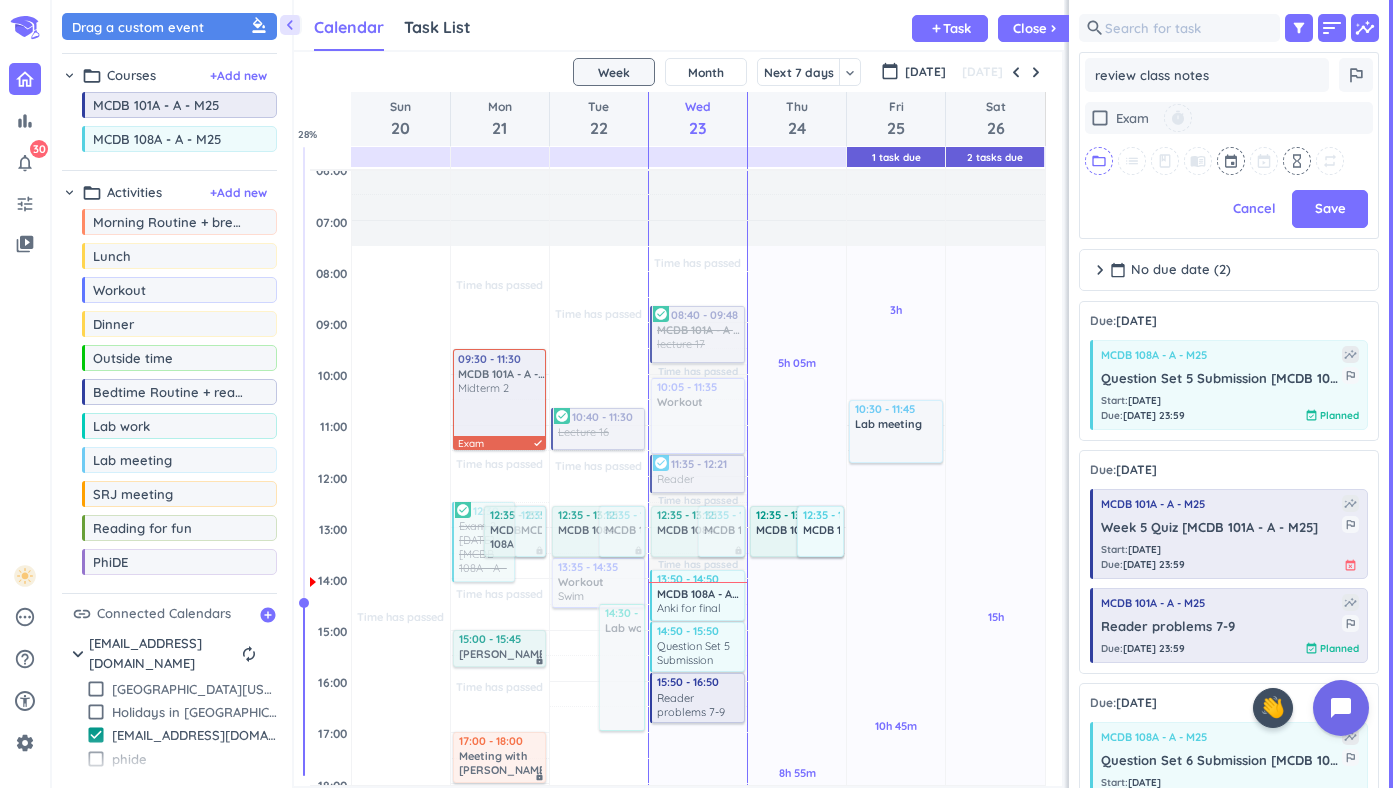 click on "folder_open" at bounding box center [1099, 161] 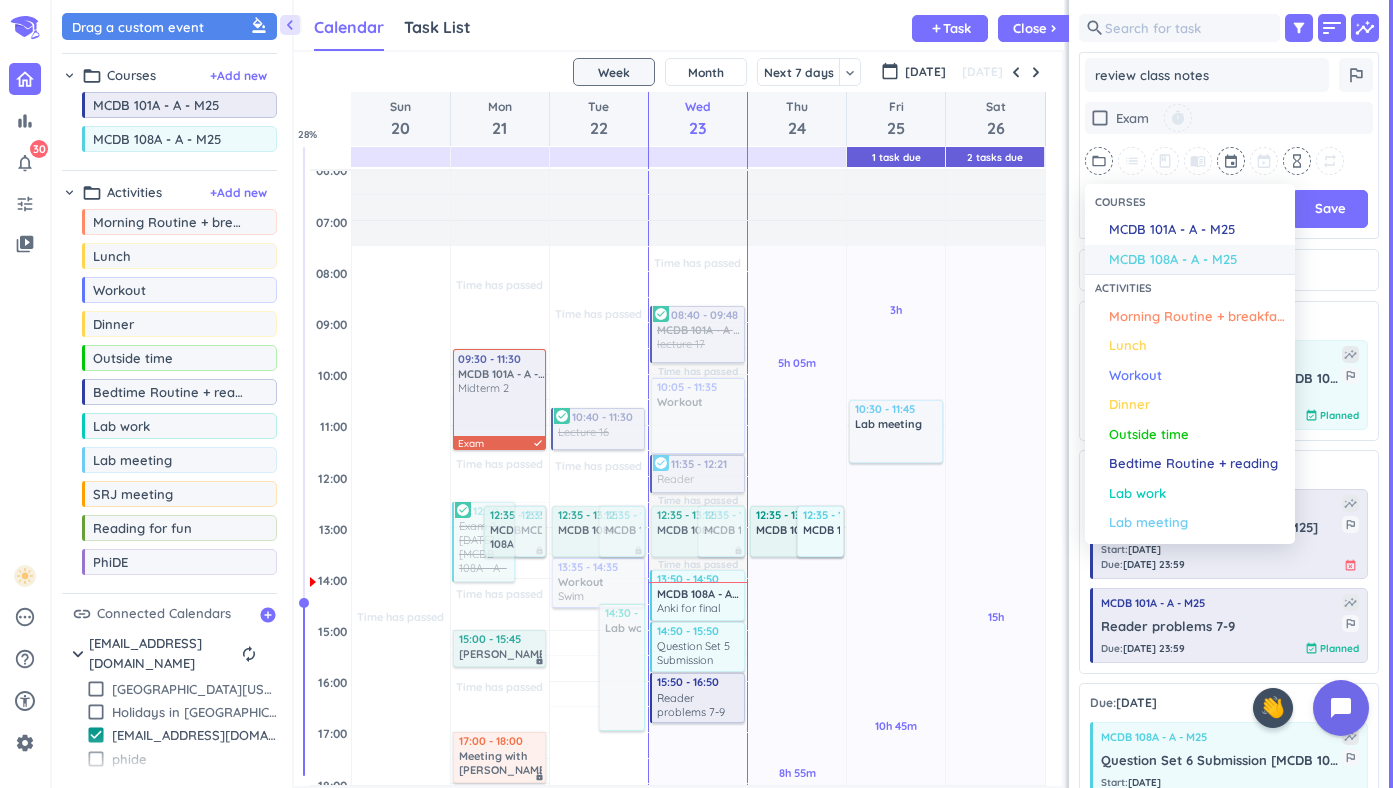 click on "MCDB 108A - A - M25" at bounding box center [1173, 260] 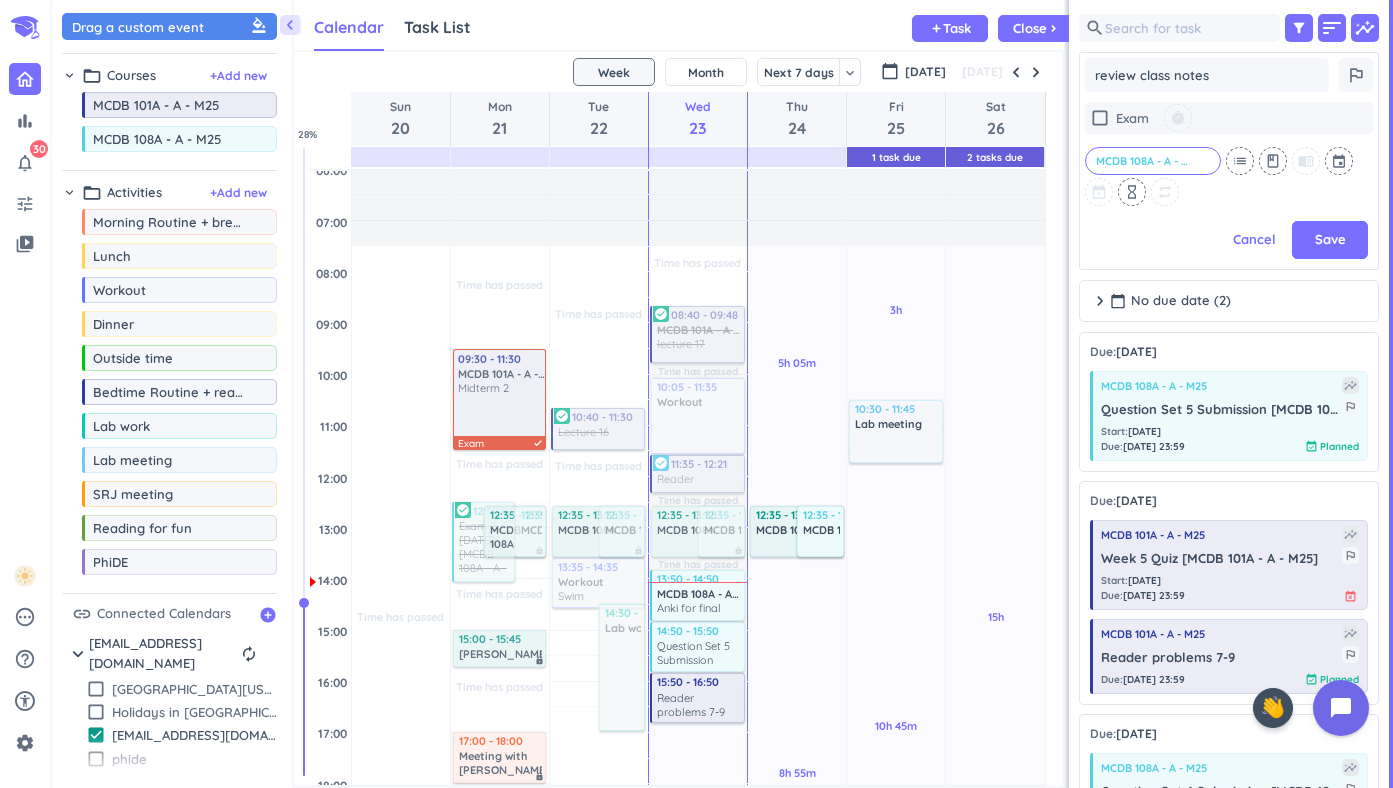 scroll, scrollTop: 508, scrollLeft: 300, axis: both 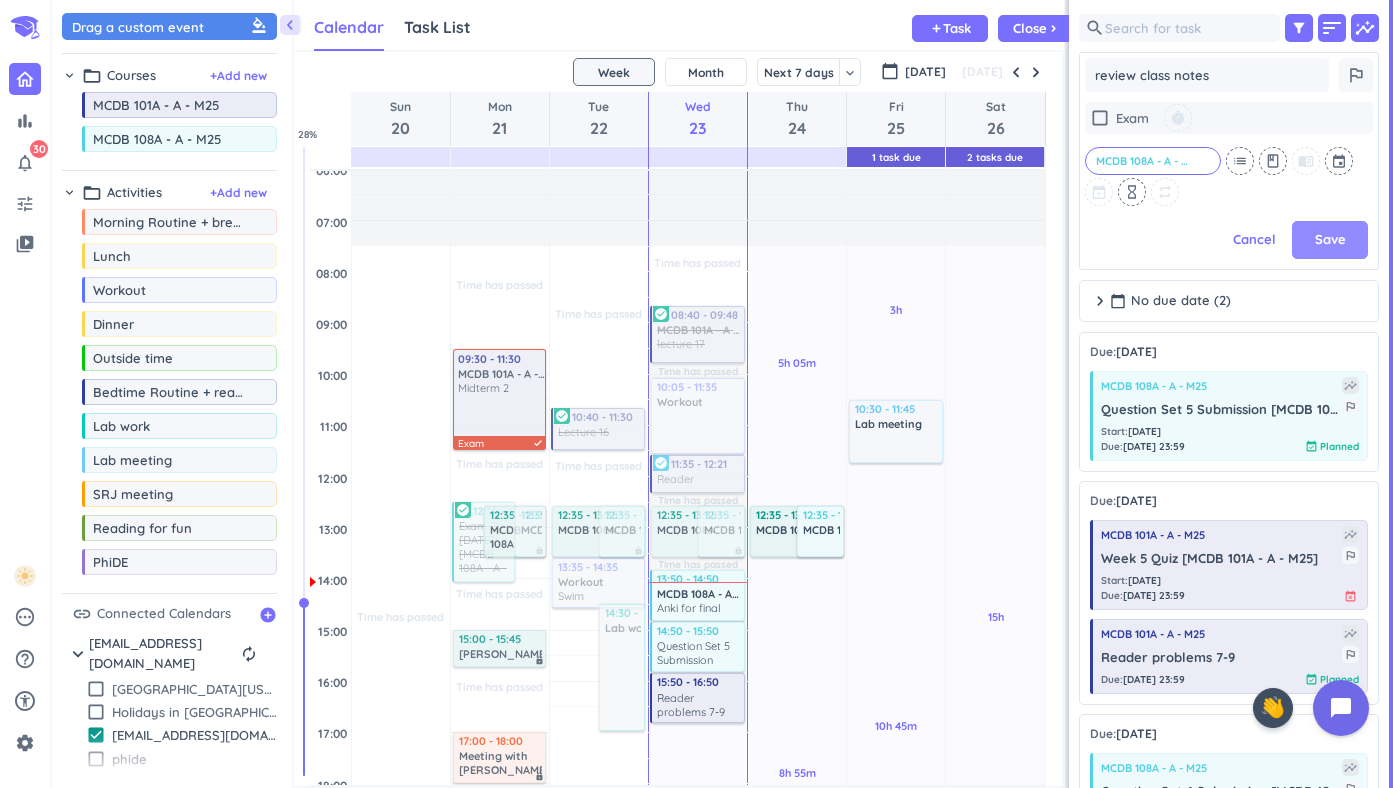 click on "Save" at bounding box center [1330, 240] 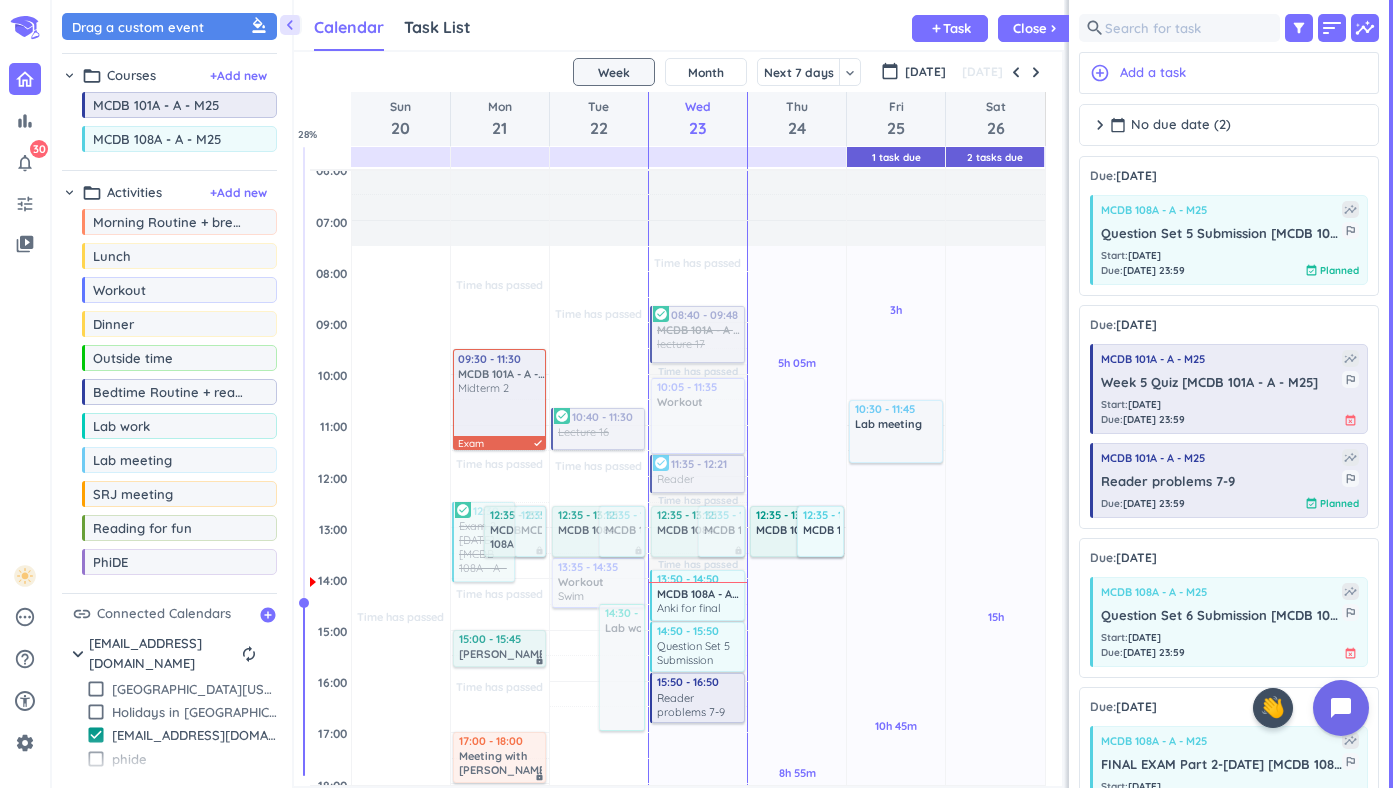 scroll, scrollTop: 1, scrollLeft: 1, axis: both 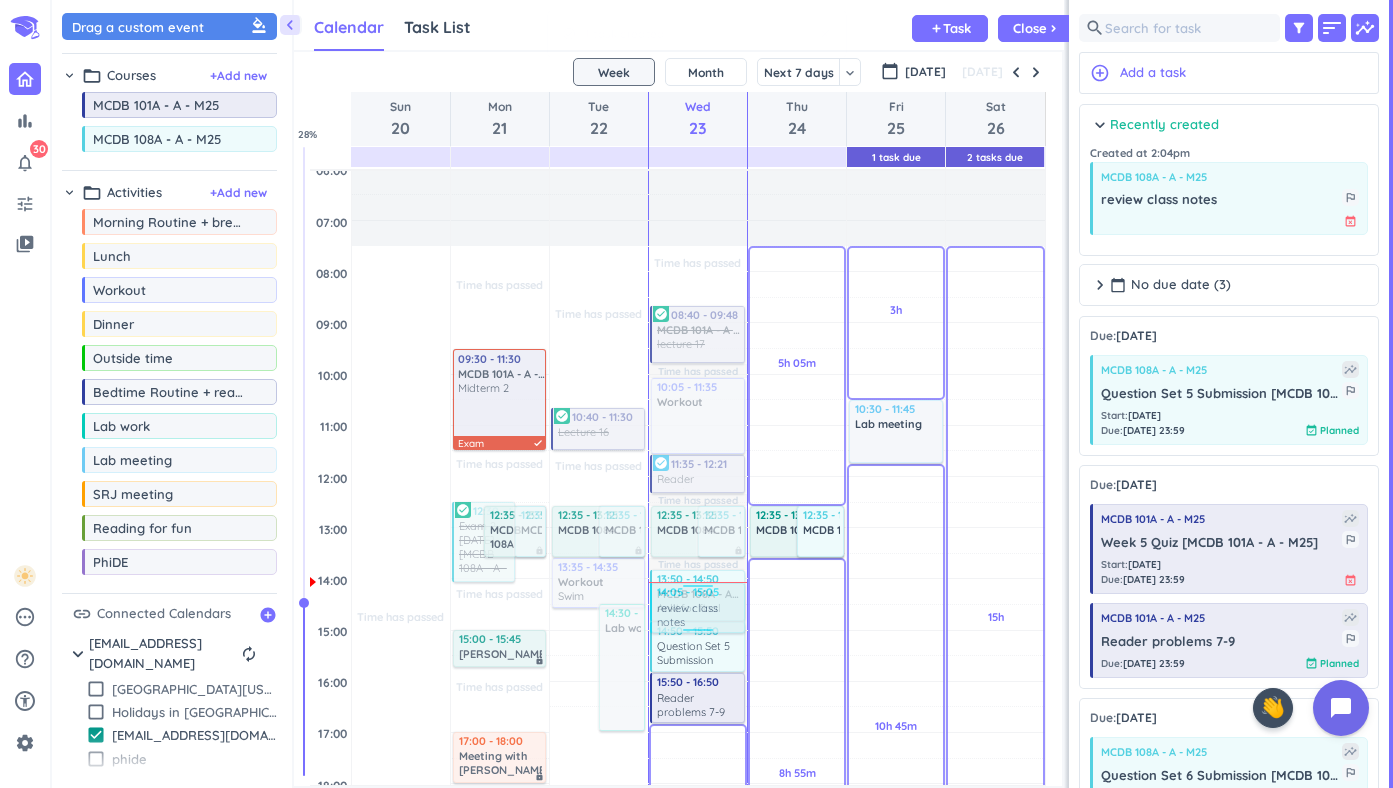 drag, startPoint x: 1177, startPoint y: 196, endPoint x: 711, endPoint y: 587, distance: 608.30664 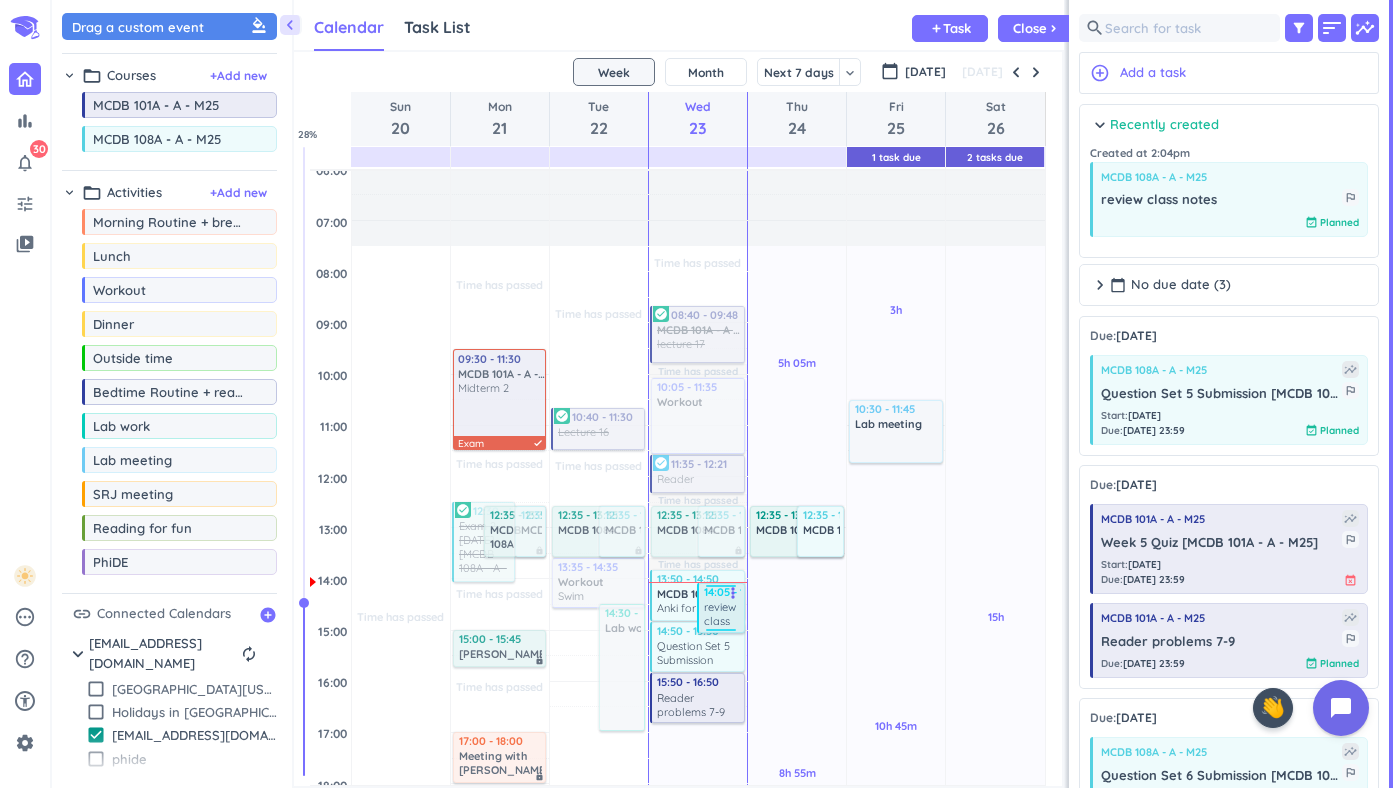 click on "review class notes" at bounding box center [722, 614] 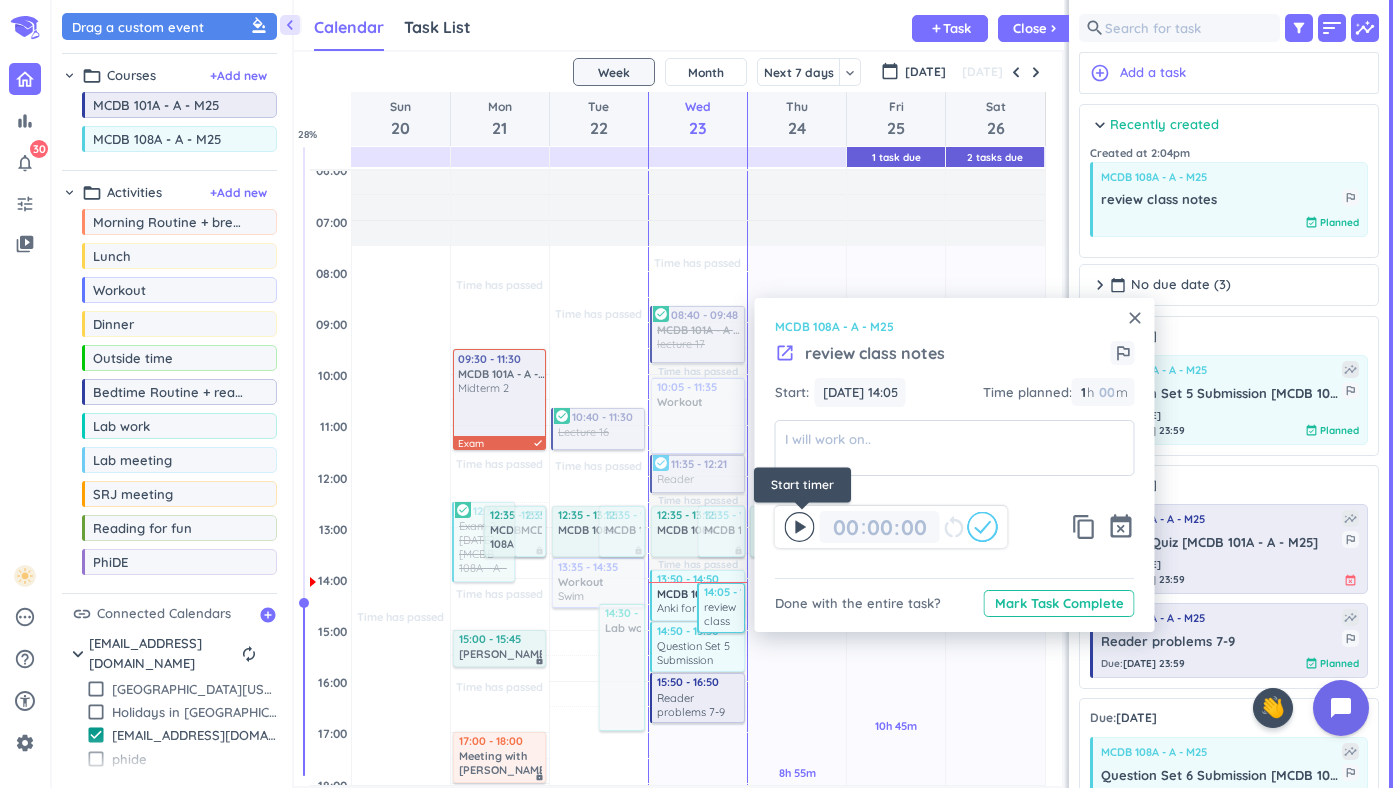 click 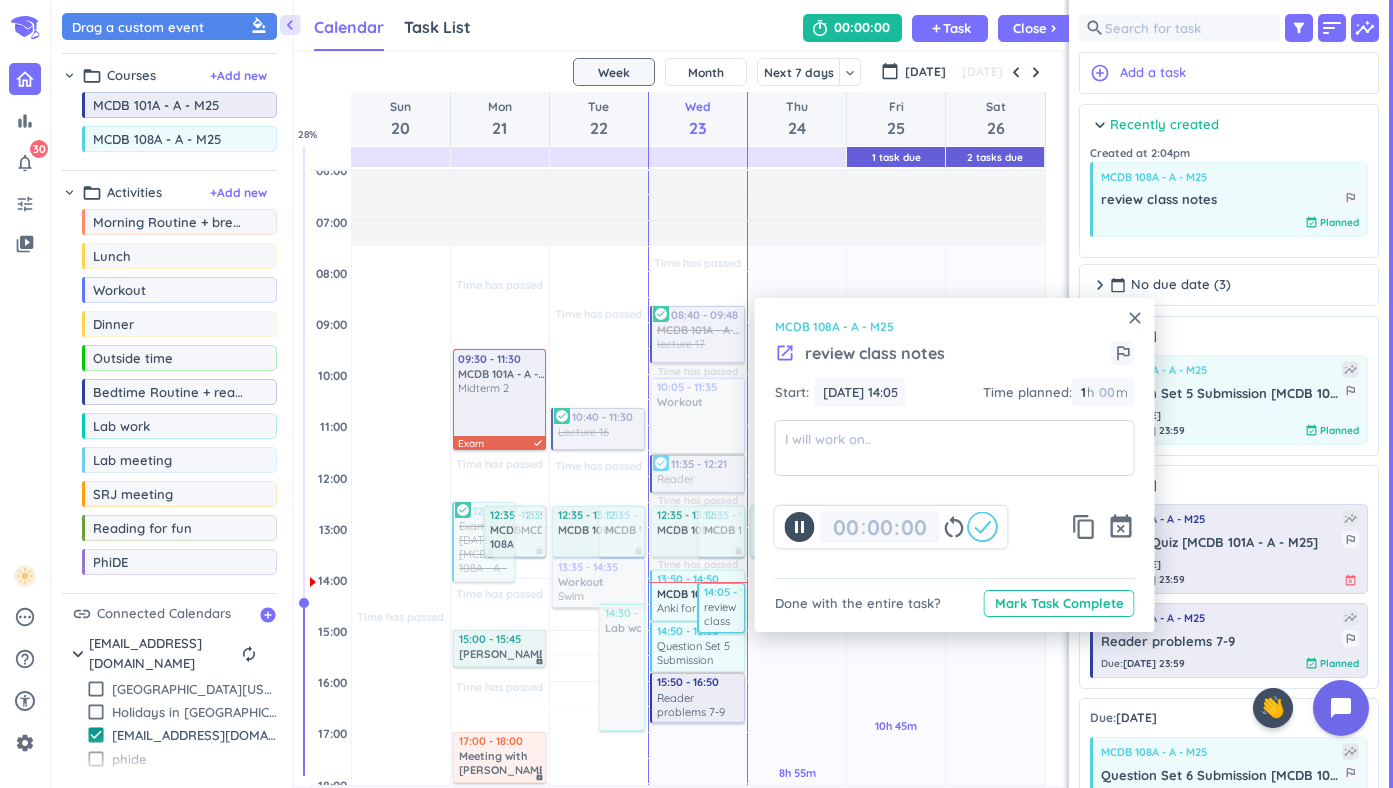 type on "00" 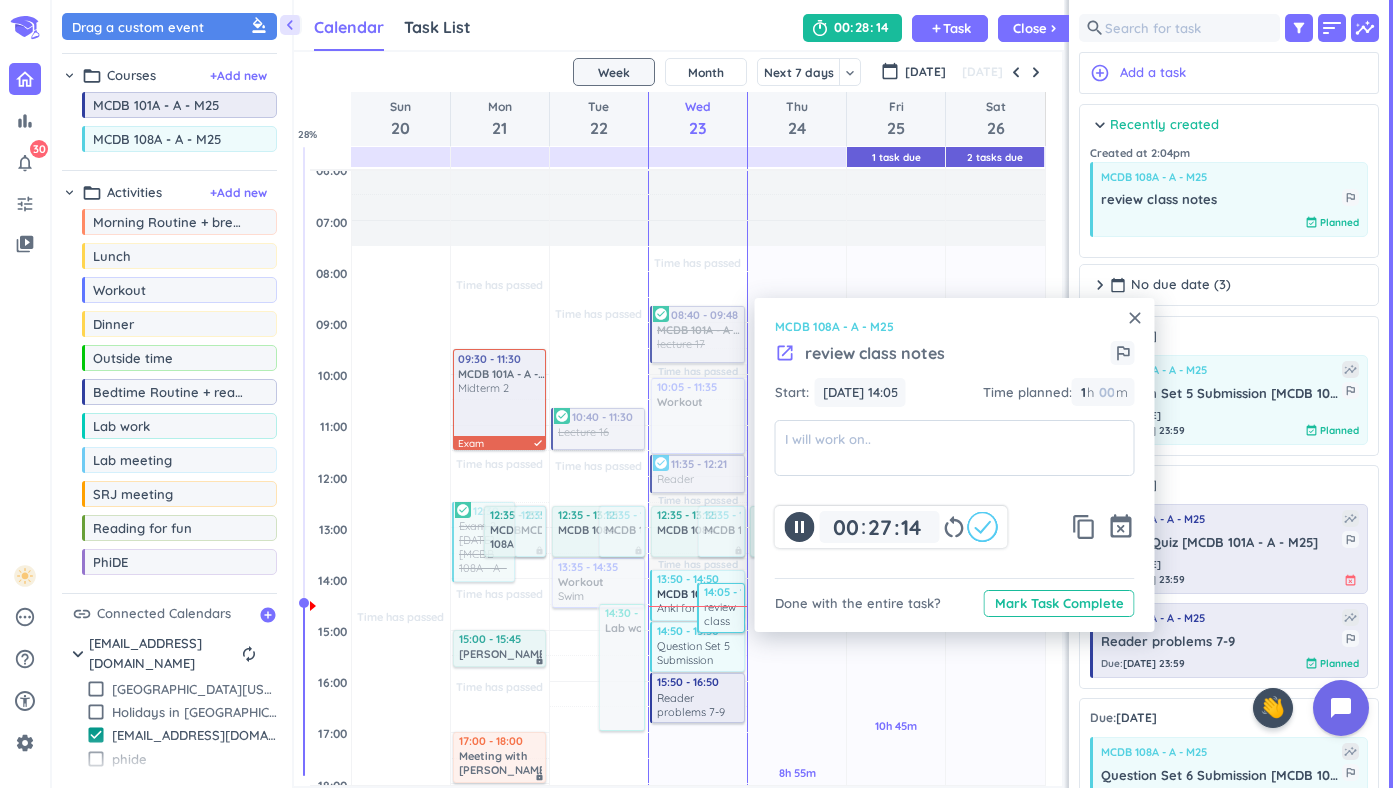 type on "28" 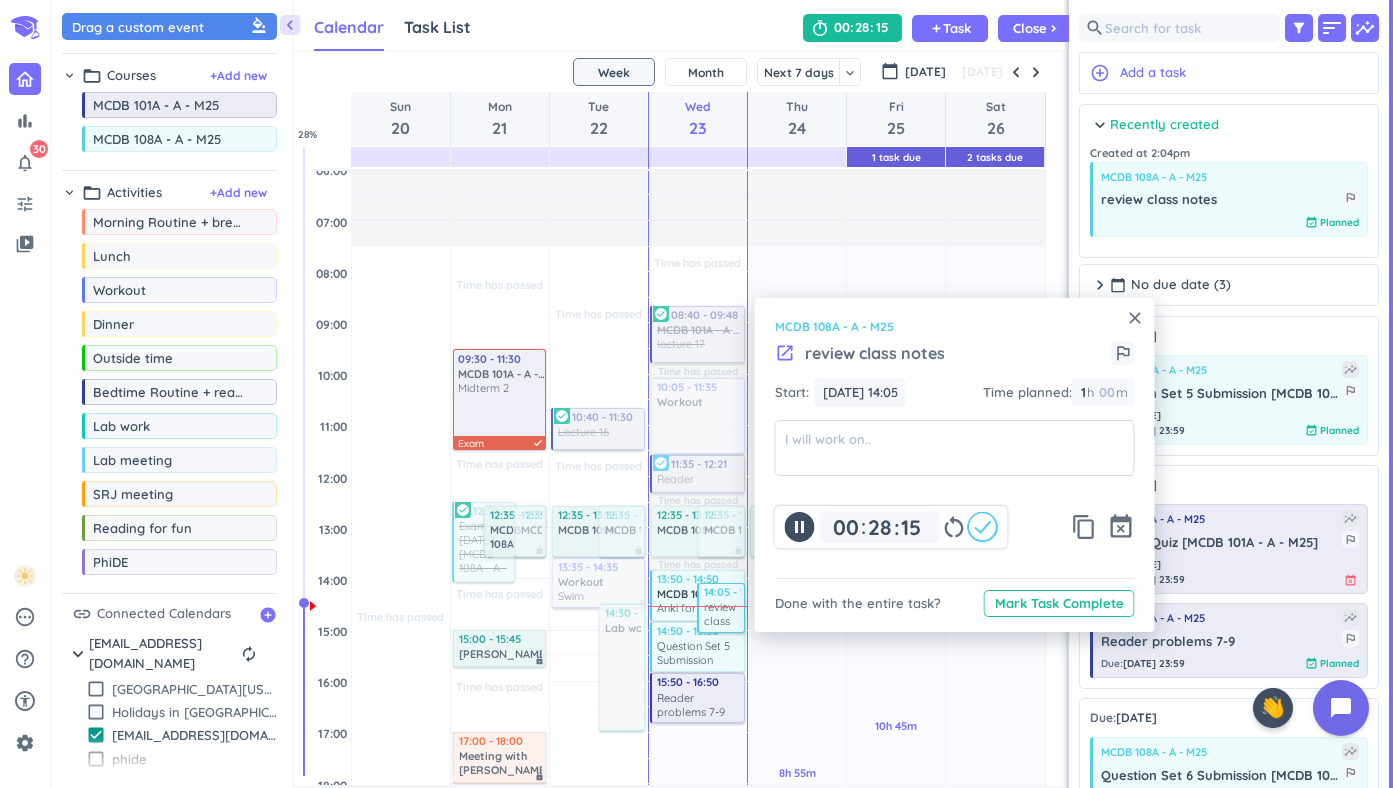 click 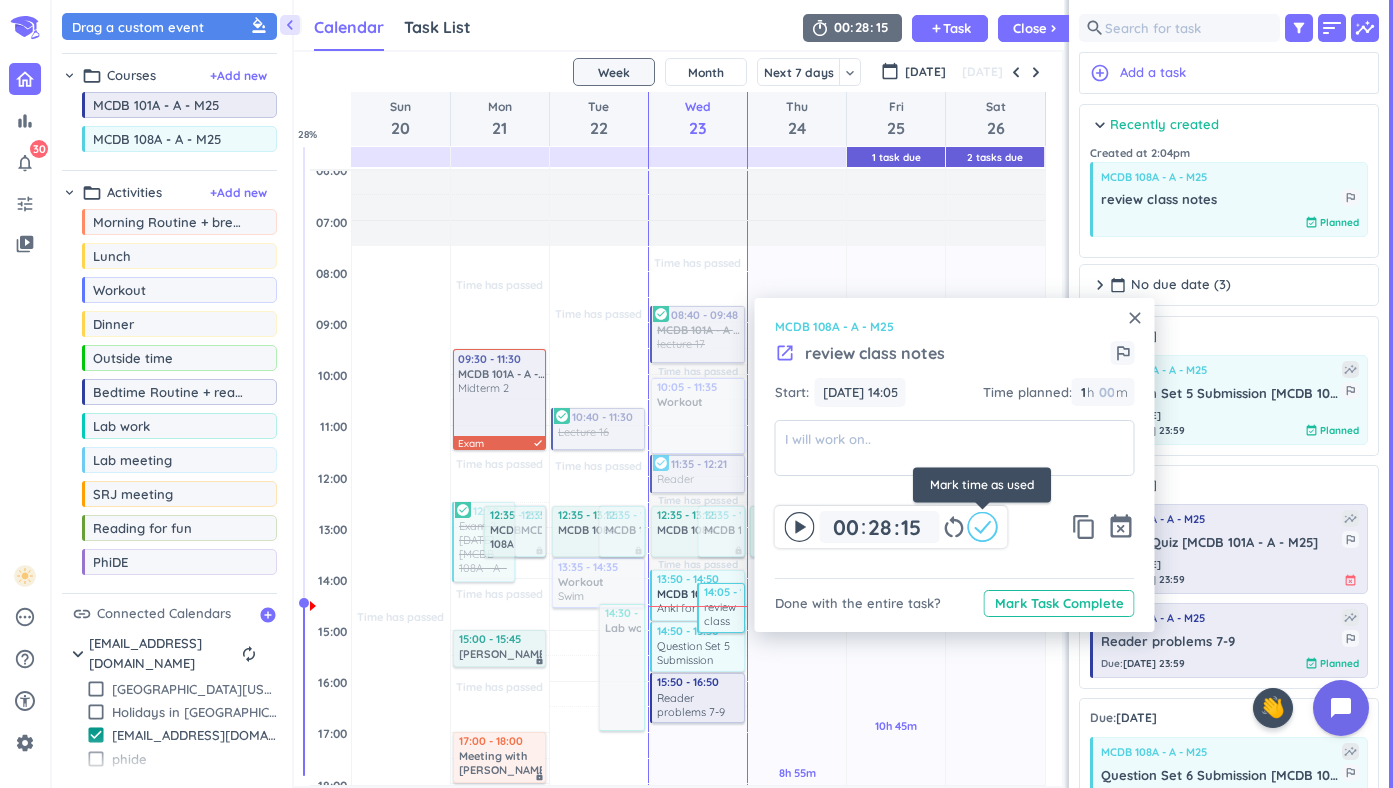 click 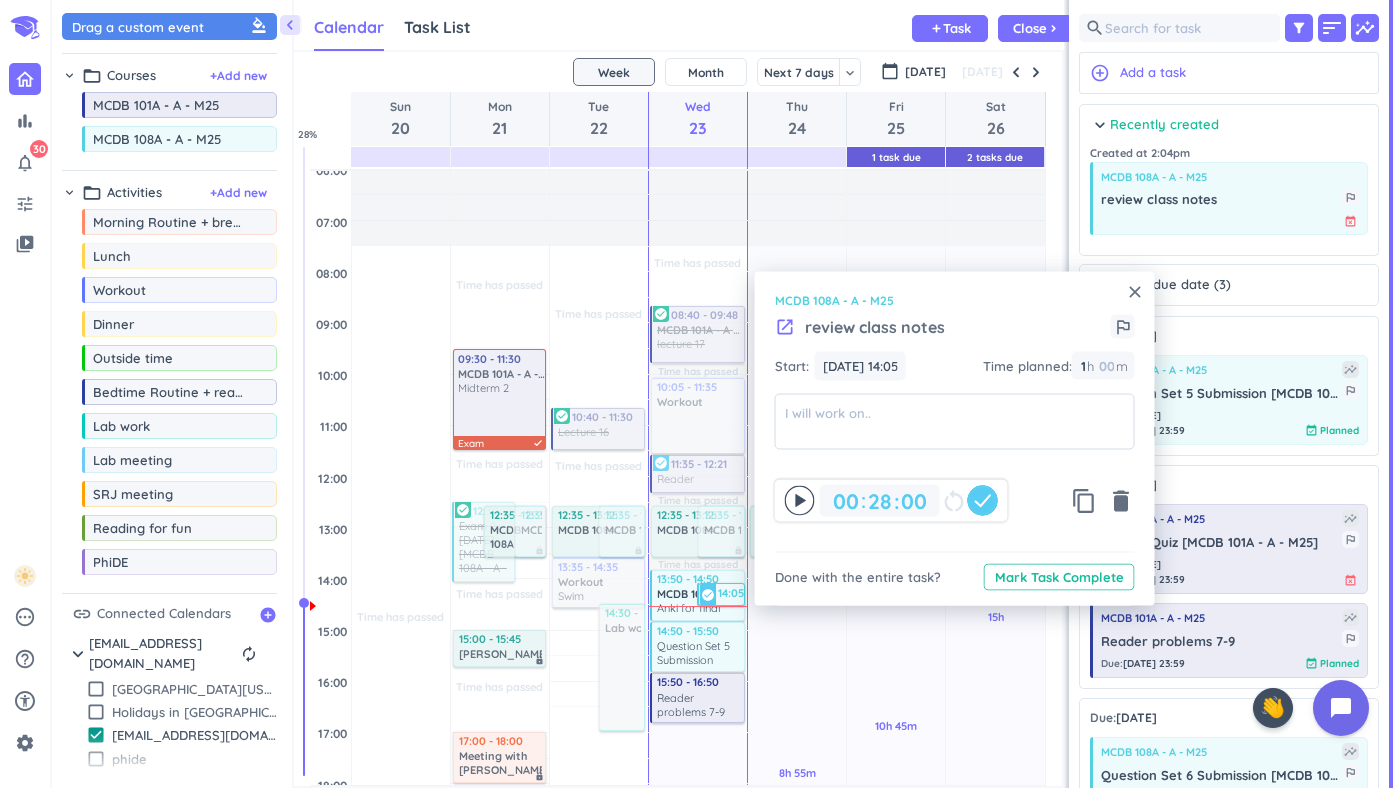 click on "close" at bounding box center [1135, 292] 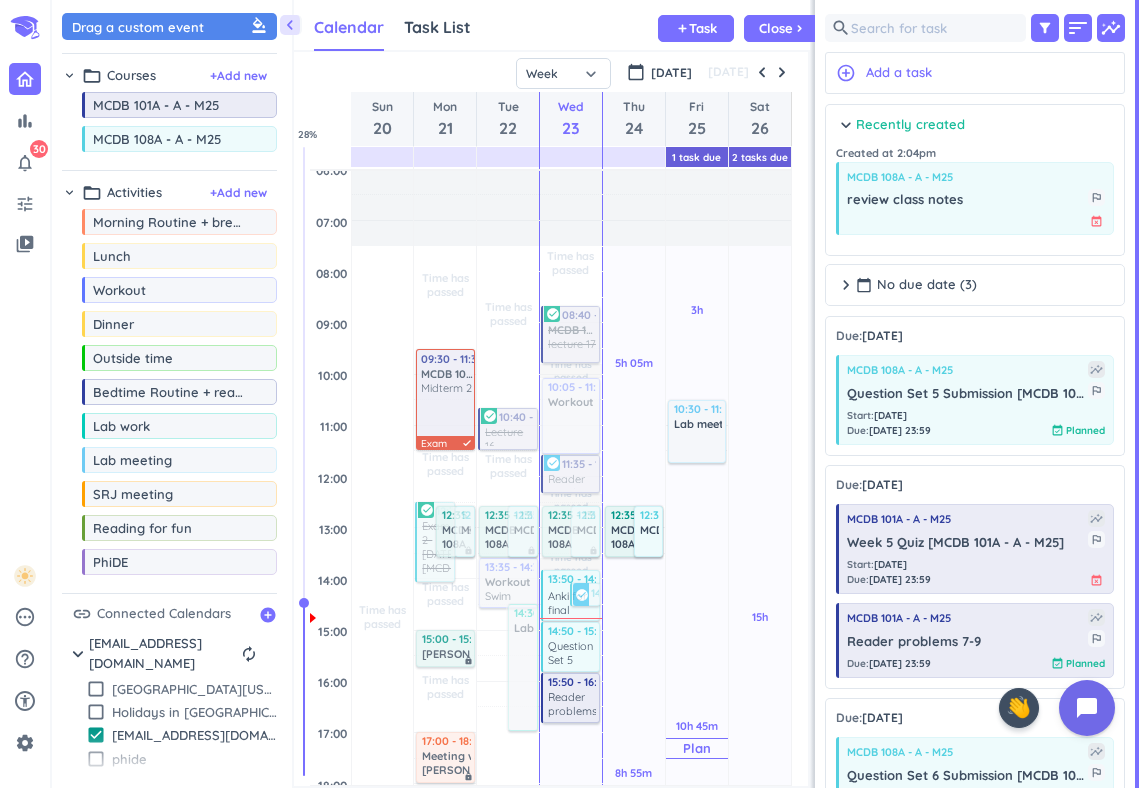 scroll, scrollTop: 50, scrollLeft: 516, axis: both 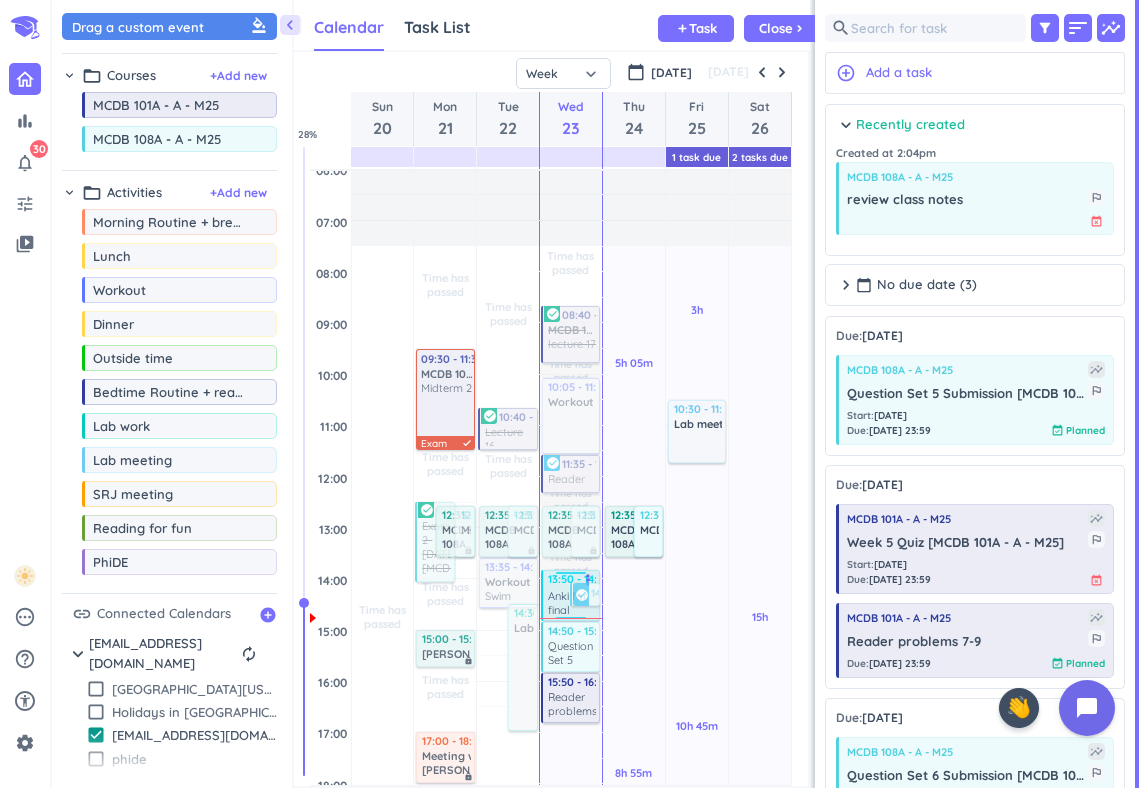 click on "Anki for final" at bounding box center [572, 603] 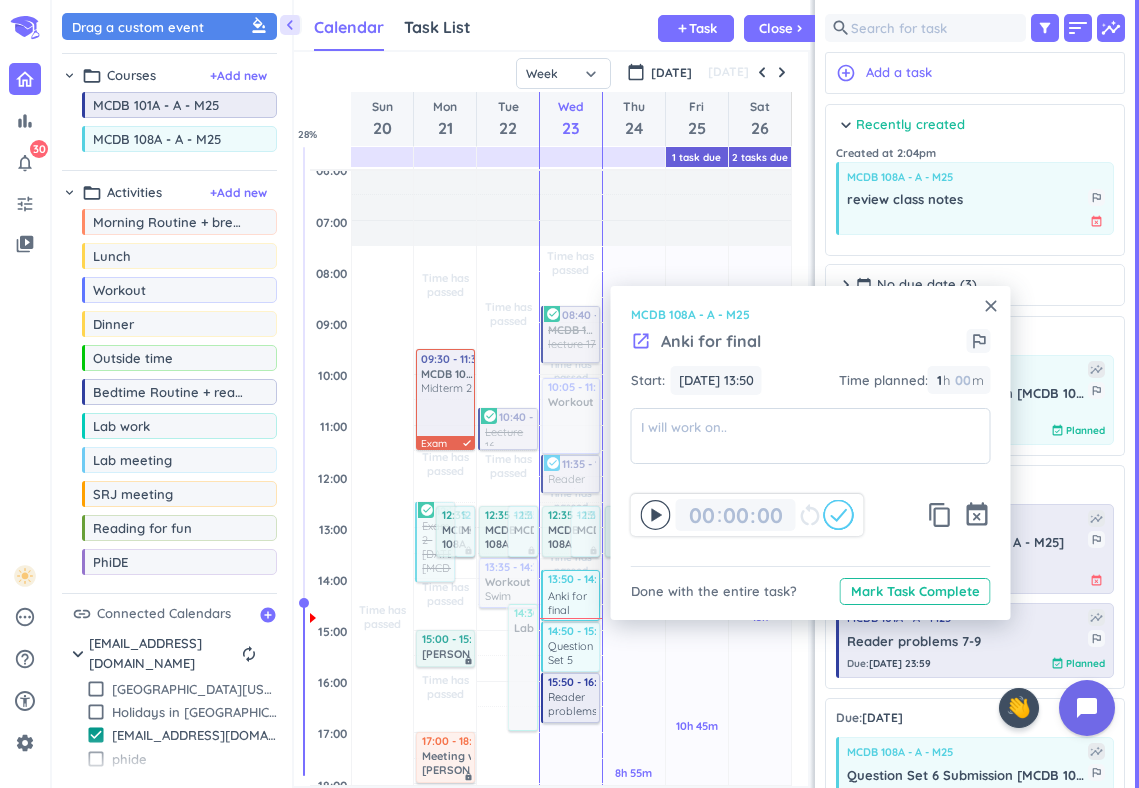 click 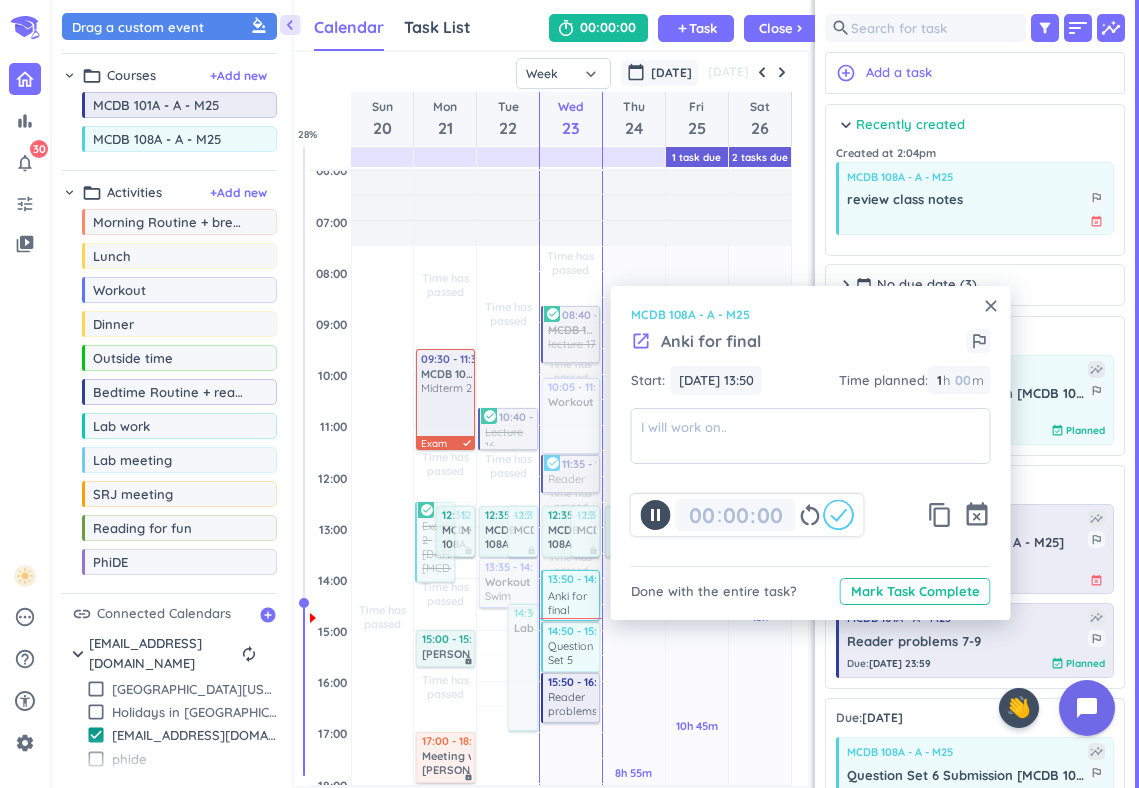 type on "00" 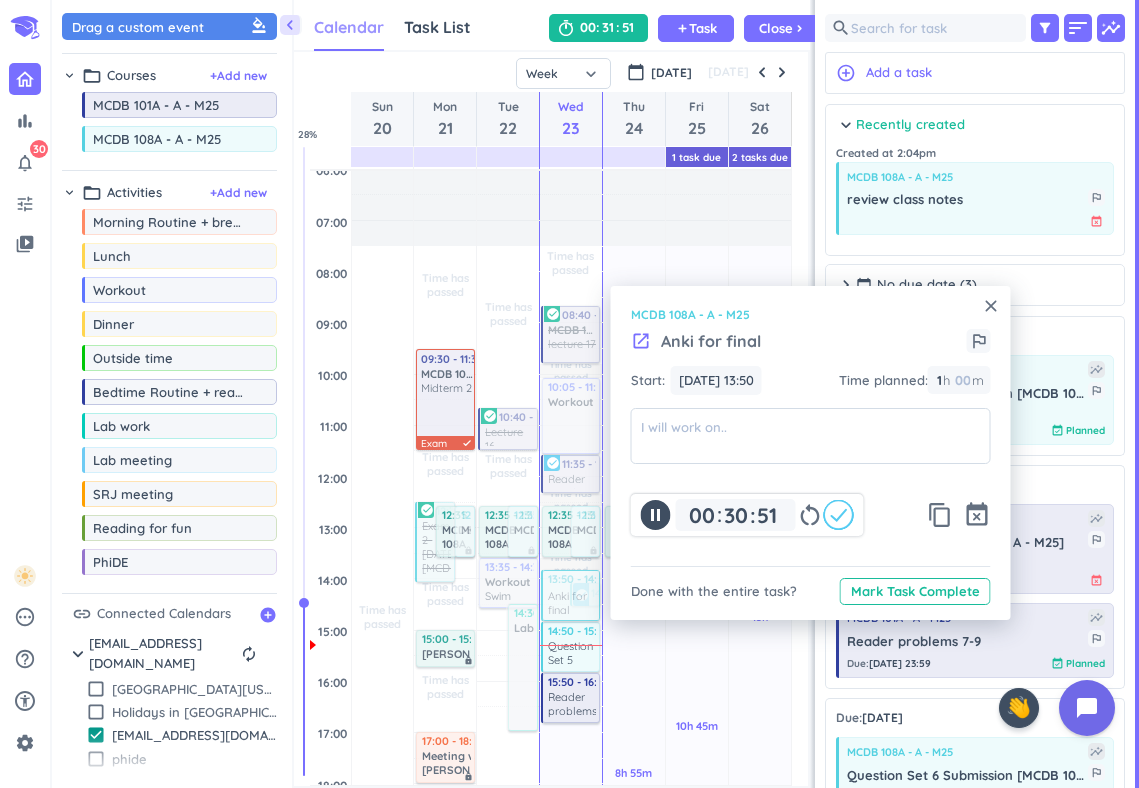 type on "31" 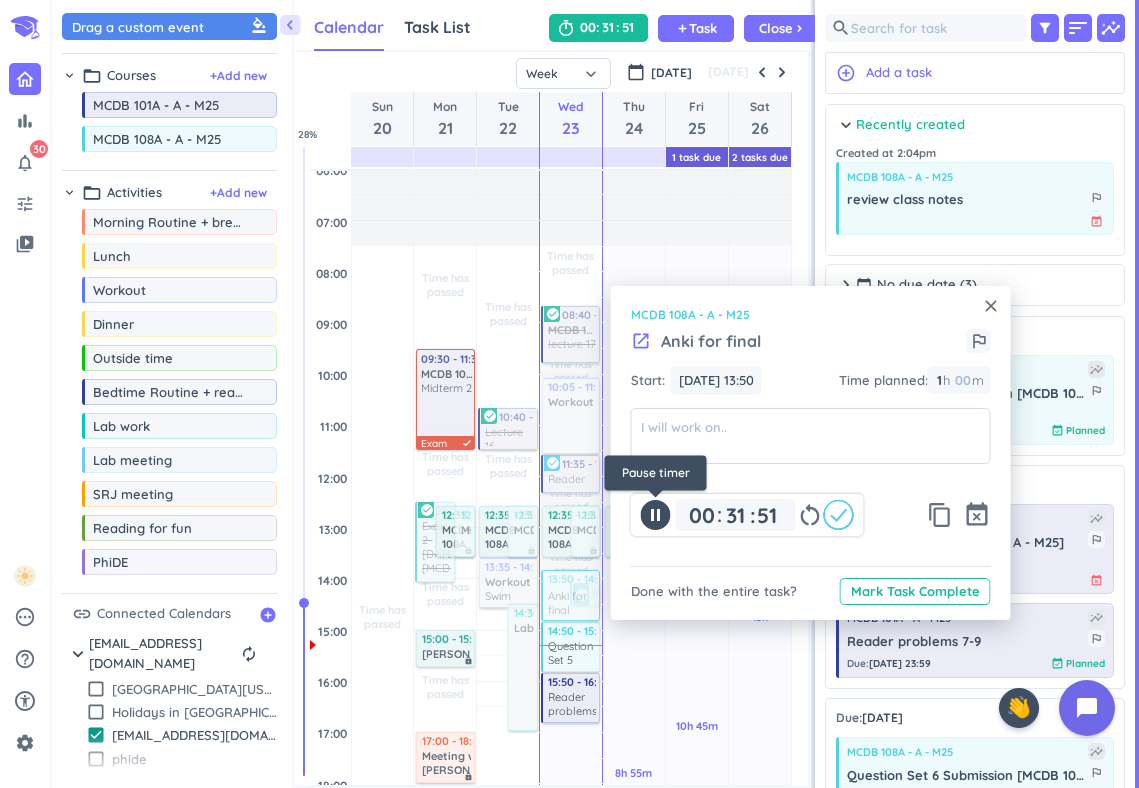 click 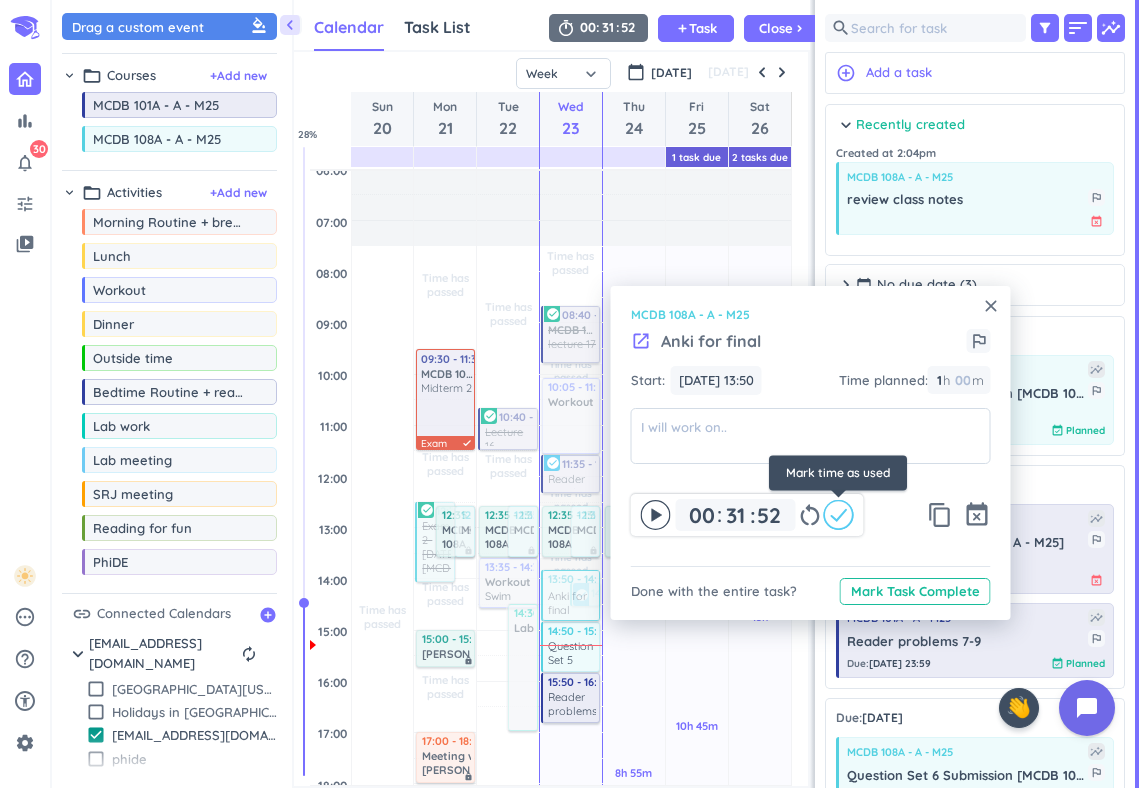 click 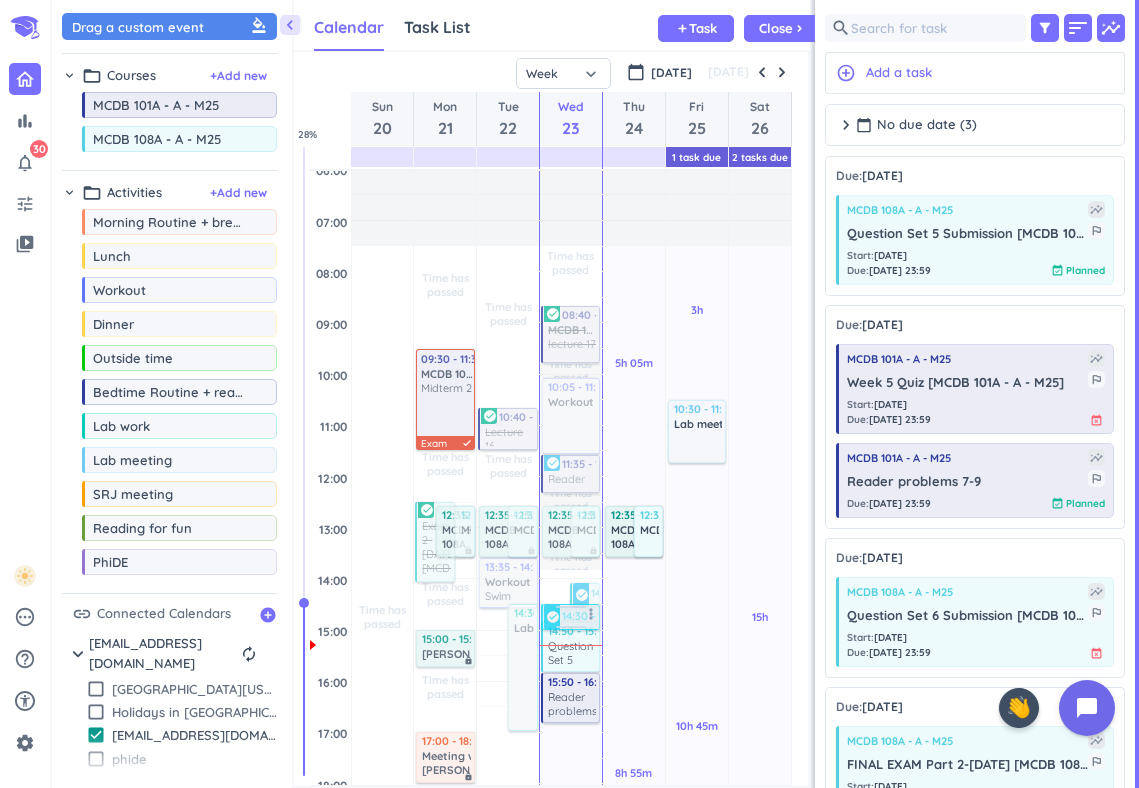 drag, startPoint x: 561, startPoint y: 582, endPoint x: 560, endPoint y: 611, distance: 29.017237 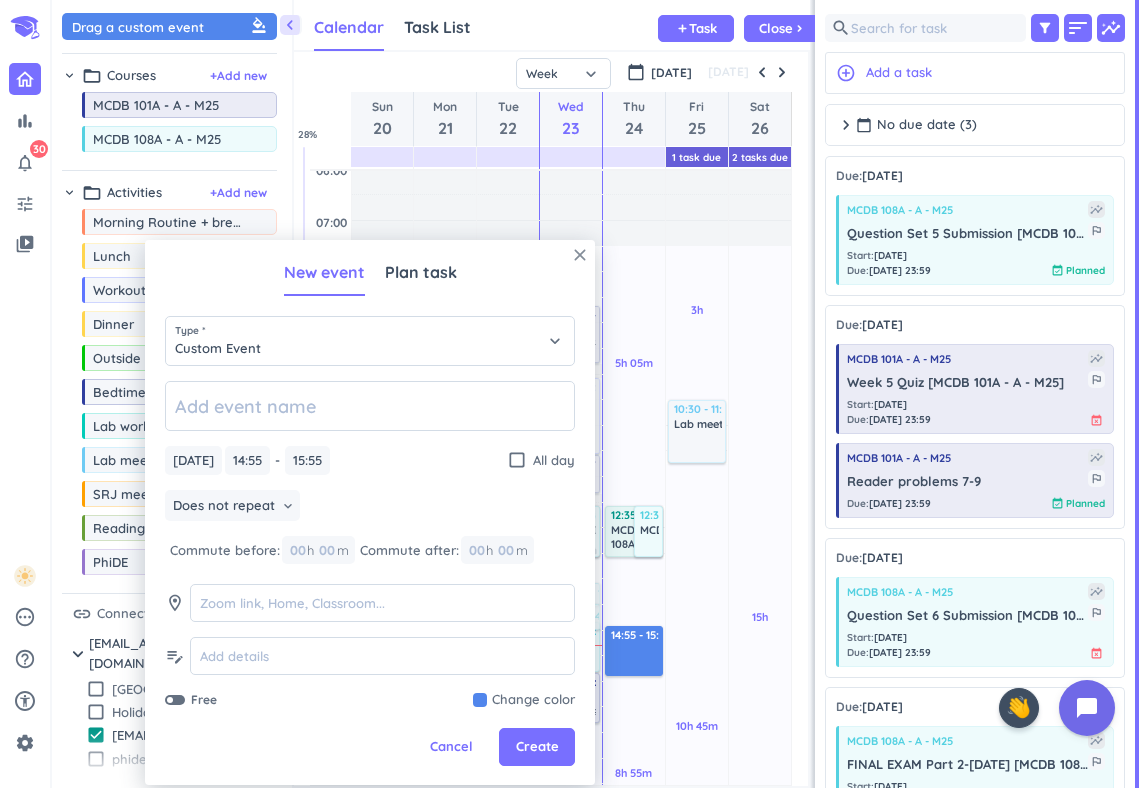 click on "close" at bounding box center [580, 255] 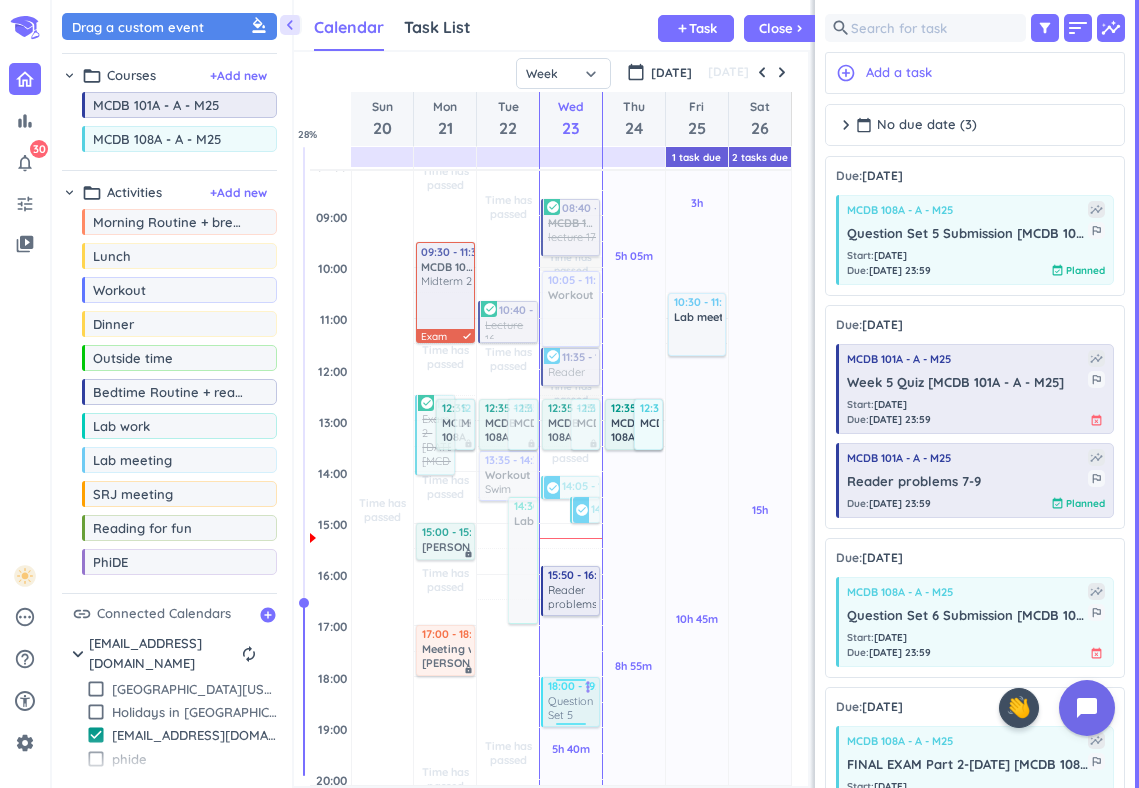 scroll, scrollTop: 223, scrollLeft: 0, axis: vertical 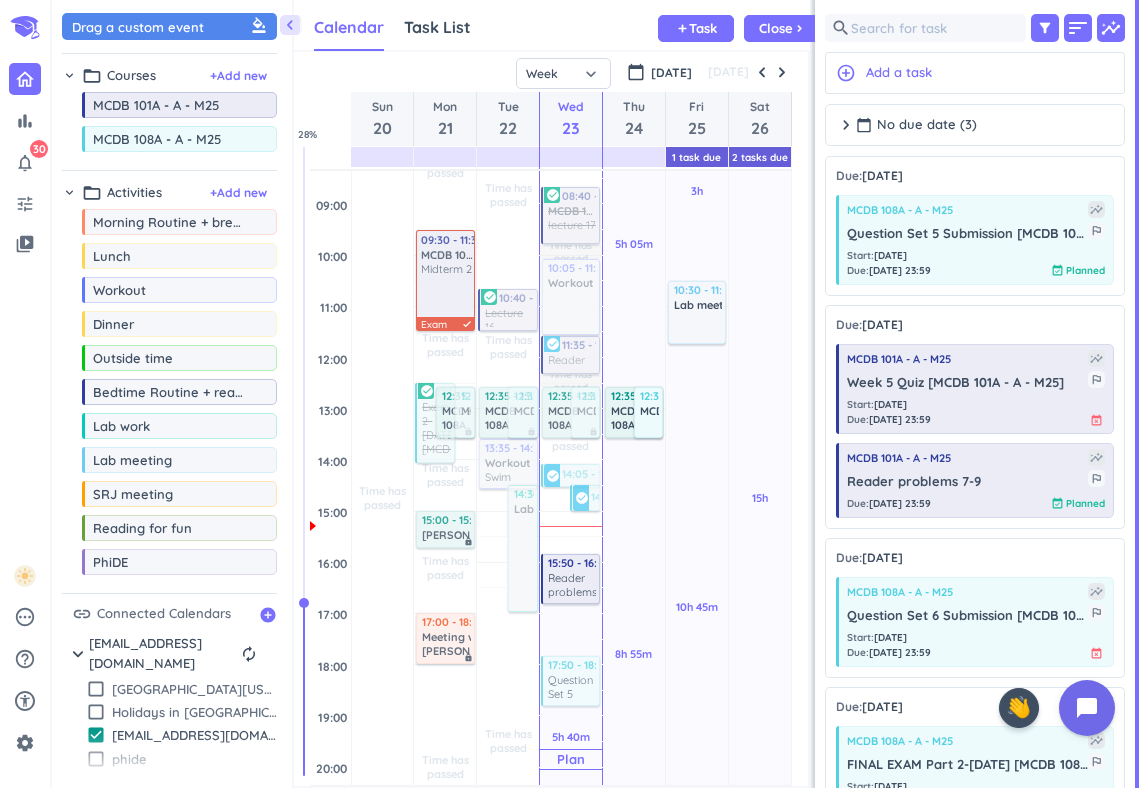 drag, startPoint x: 579, startPoint y: 659, endPoint x: 574, endPoint y: 612, distance: 47.26521 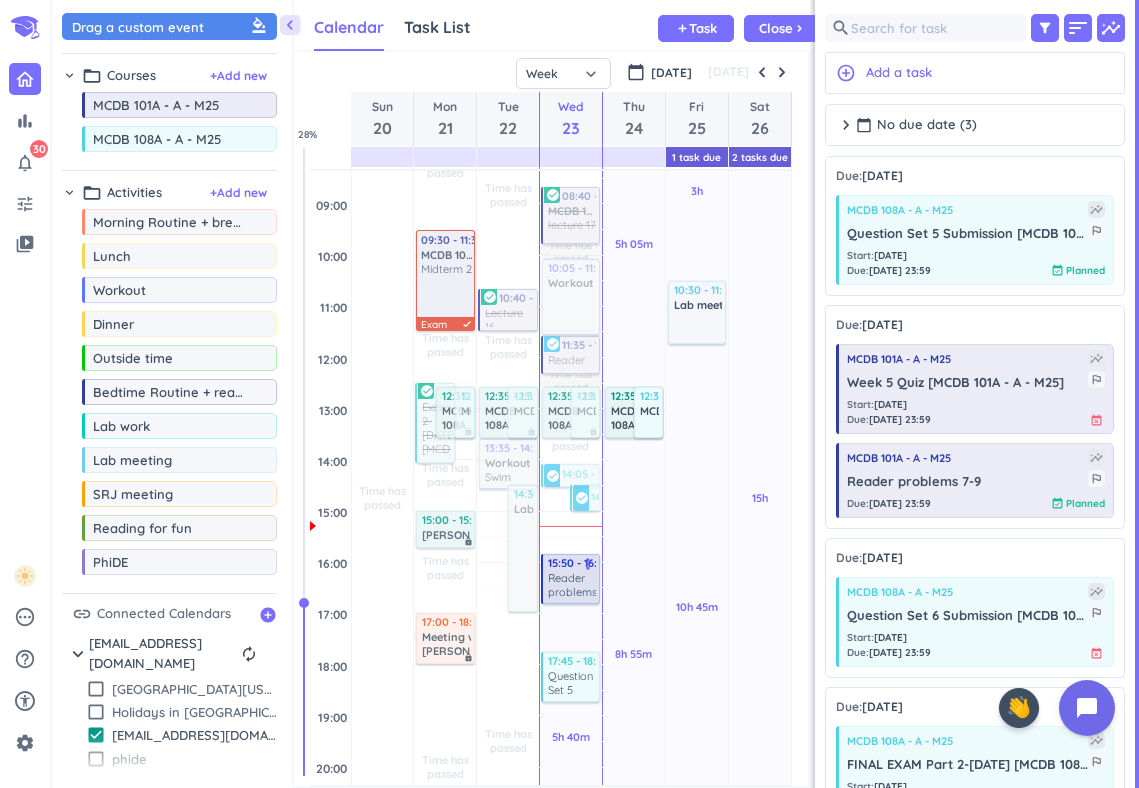click on "Time has passed Past due Plan Time has passed Past due Plan 5h 40m Past due Plan Time has passed Time has passed Adjust Awake Time Adjust Awake Time 12:35 - 13:35 MCDB 108A lock 12:35 - 13:35 MCDB 108A - A - M25 delete_outline 14:05 - 14:33 review class notes  more_vert check_circle   14:30 - 15:01 Anki for final  more_vert check_circle   08:40 - 09:48 MCDB 101A - A - M25 lecture 17 more_vert check_circle   10:05 - 11:35 Workout delete_outline 11:35 - 12:21 Reader problems 7-9 more_vert check_circle   15:50 - 16:50 MCDB 101A - A - M25 Reader problems 7-9 more_vert 17:45 - 18:45 MCDB 108A - A - M25 Question Set 5 Submission [MCDB 108A - A - M25] more_vert" at bounding box center [571, 562] 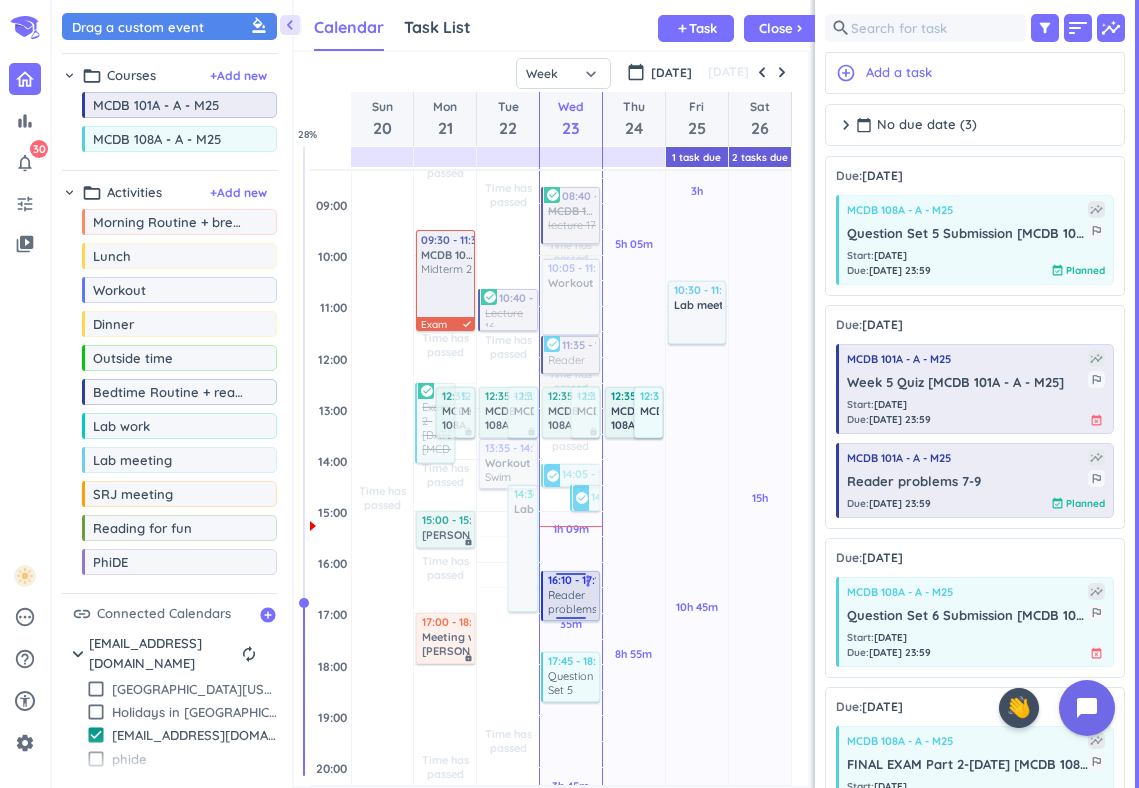 click at bounding box center (571, 577) 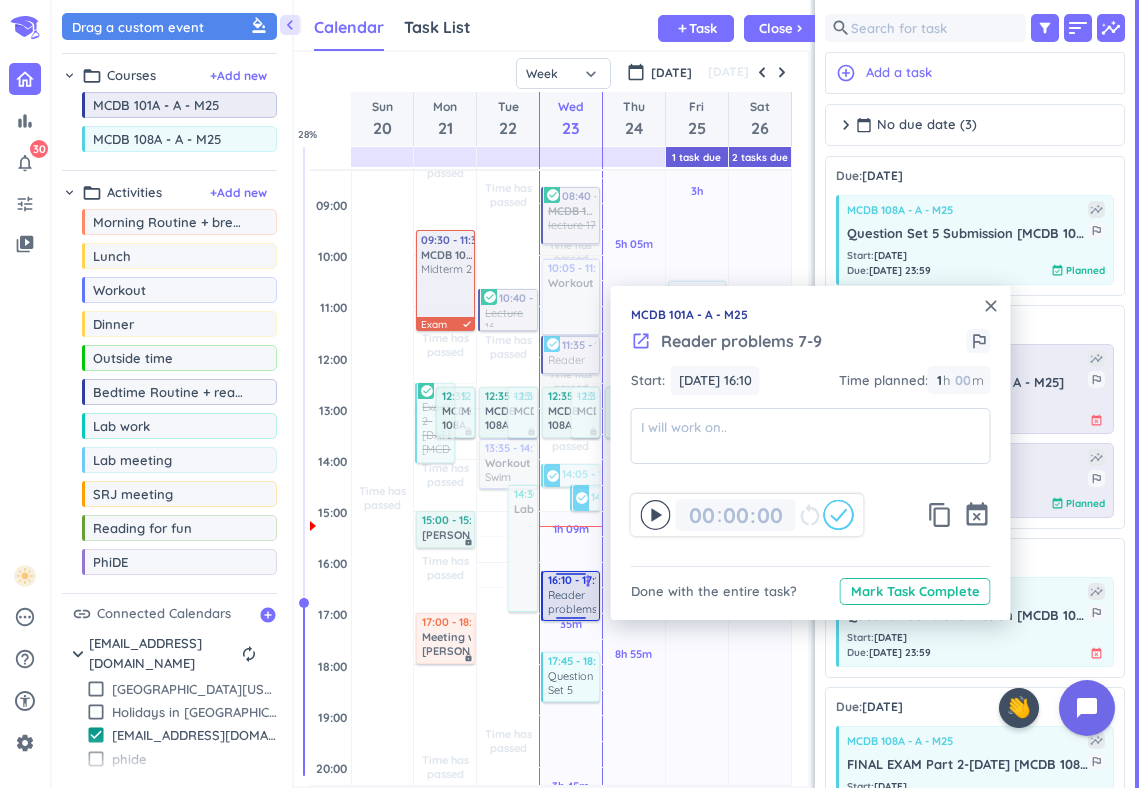 click on "Reader problems 7-9" at bounding box center [572, 602] 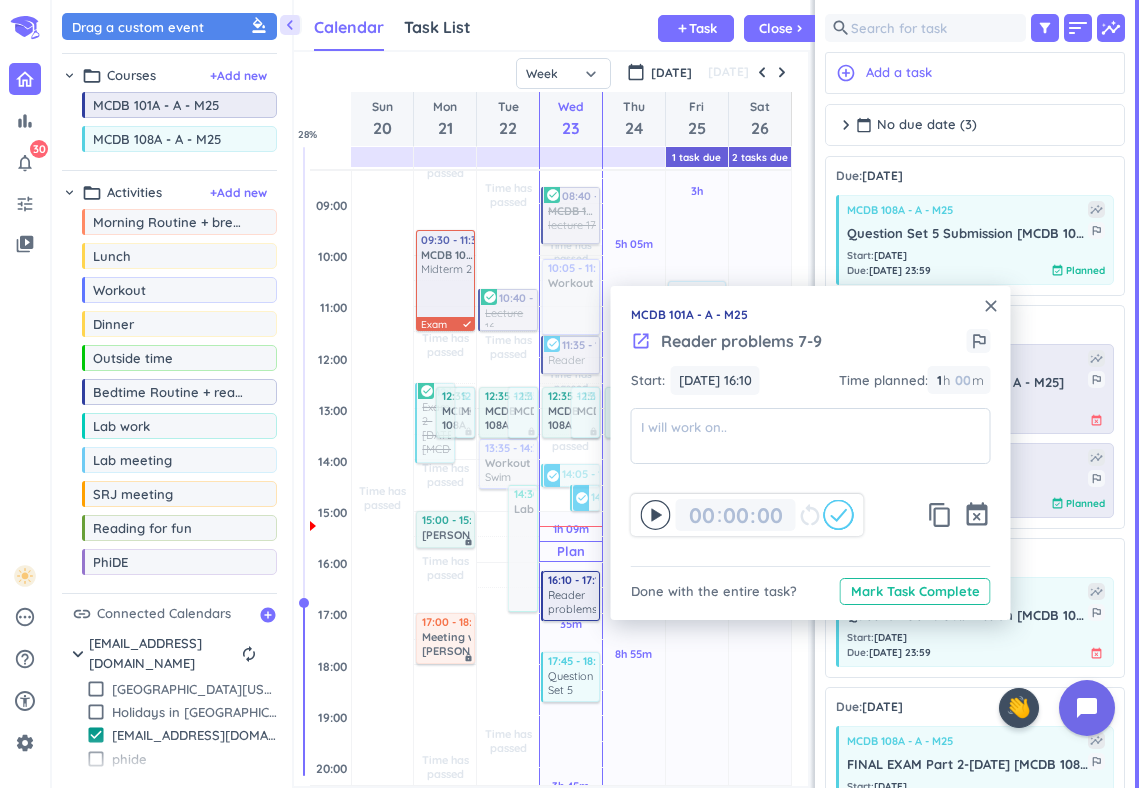 click on "Plan" at bounding box center (571, 551) 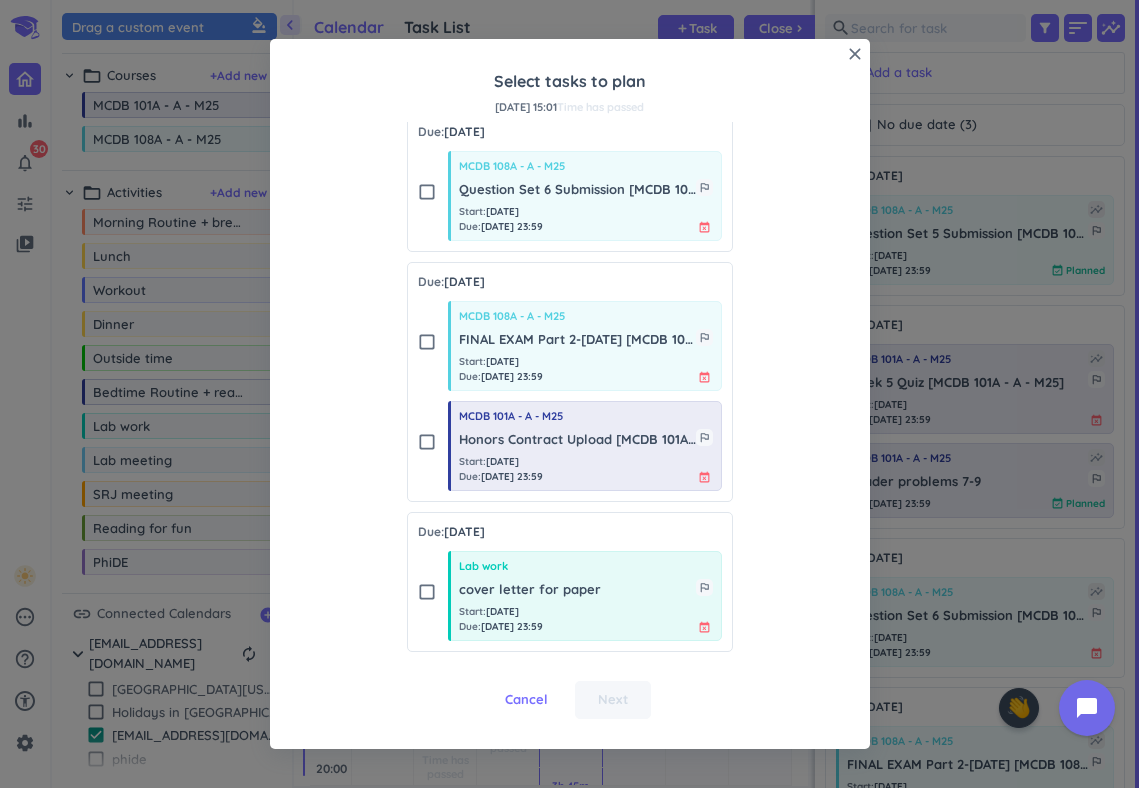 scroll, scrollTop: 0, scrollLeft: 0, axis: both 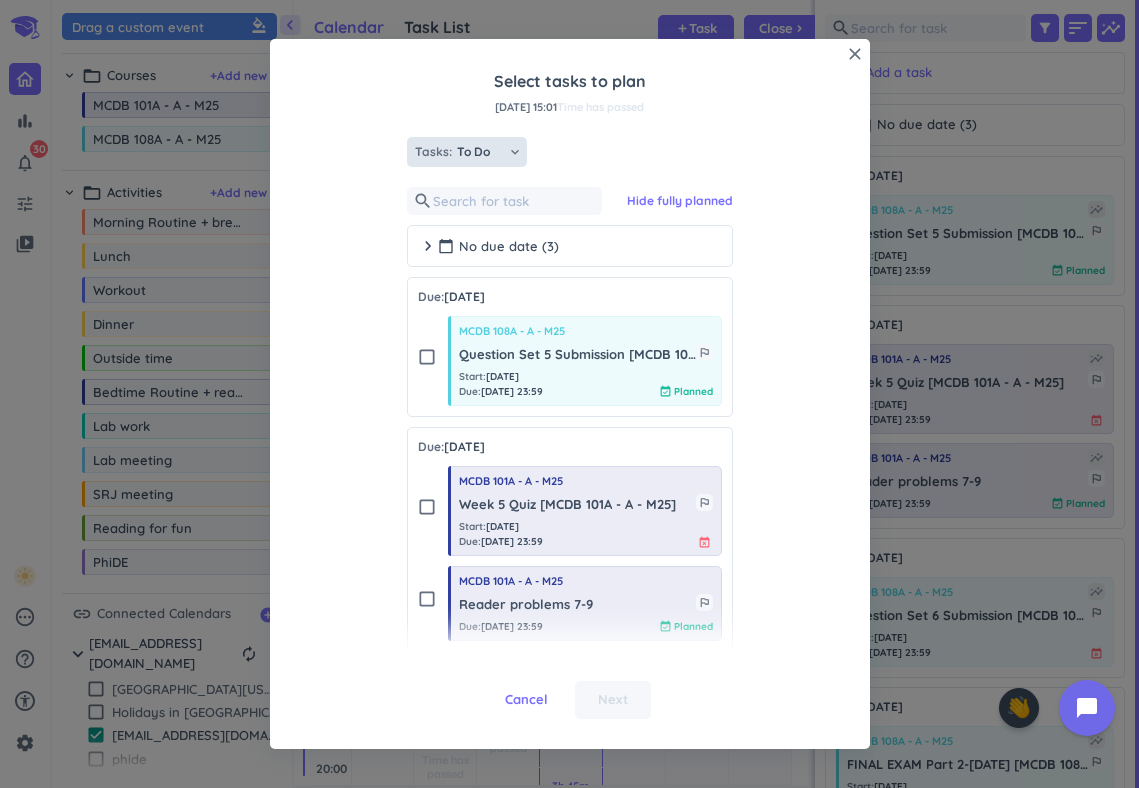 click on "keyboard_arrow_down" at bounding box center (515, 152) 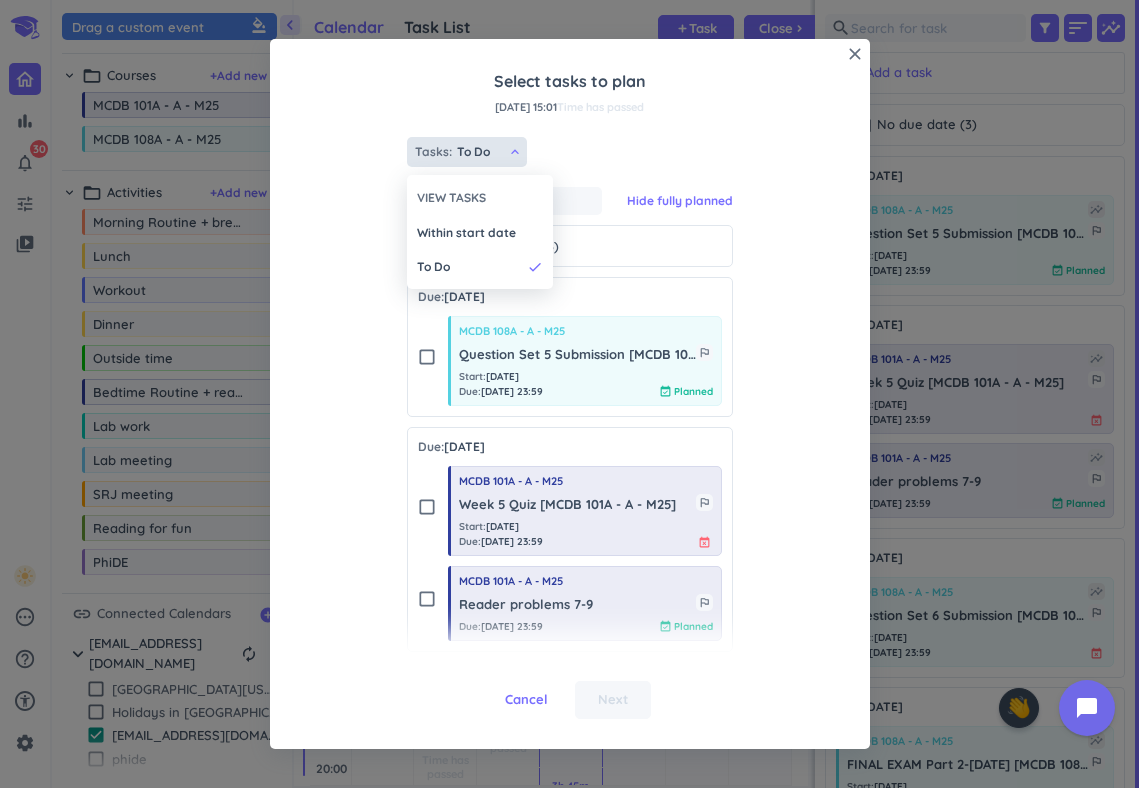 click at bounding box center [569, 394] 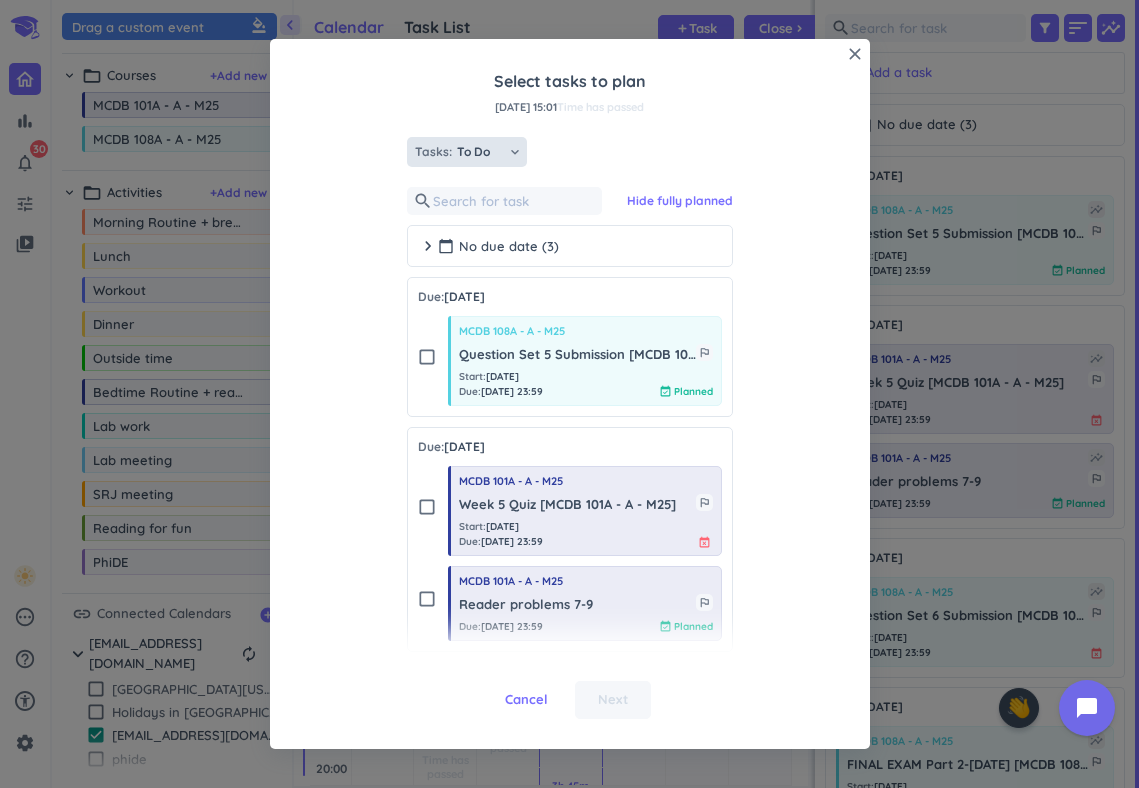 click on "Tasks: To Do keyboard_arrow_down" at bounding box center (467, 152) 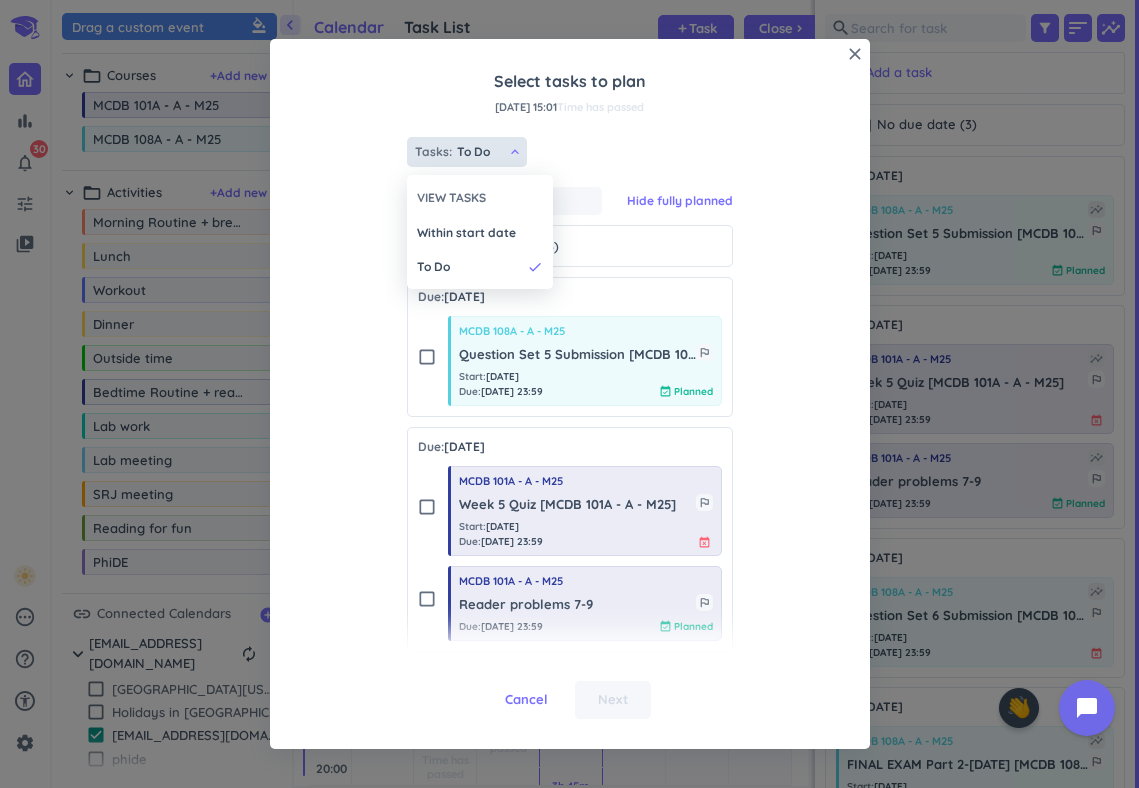 click on "VIEW TASKS" at bounding box center (451, 198) 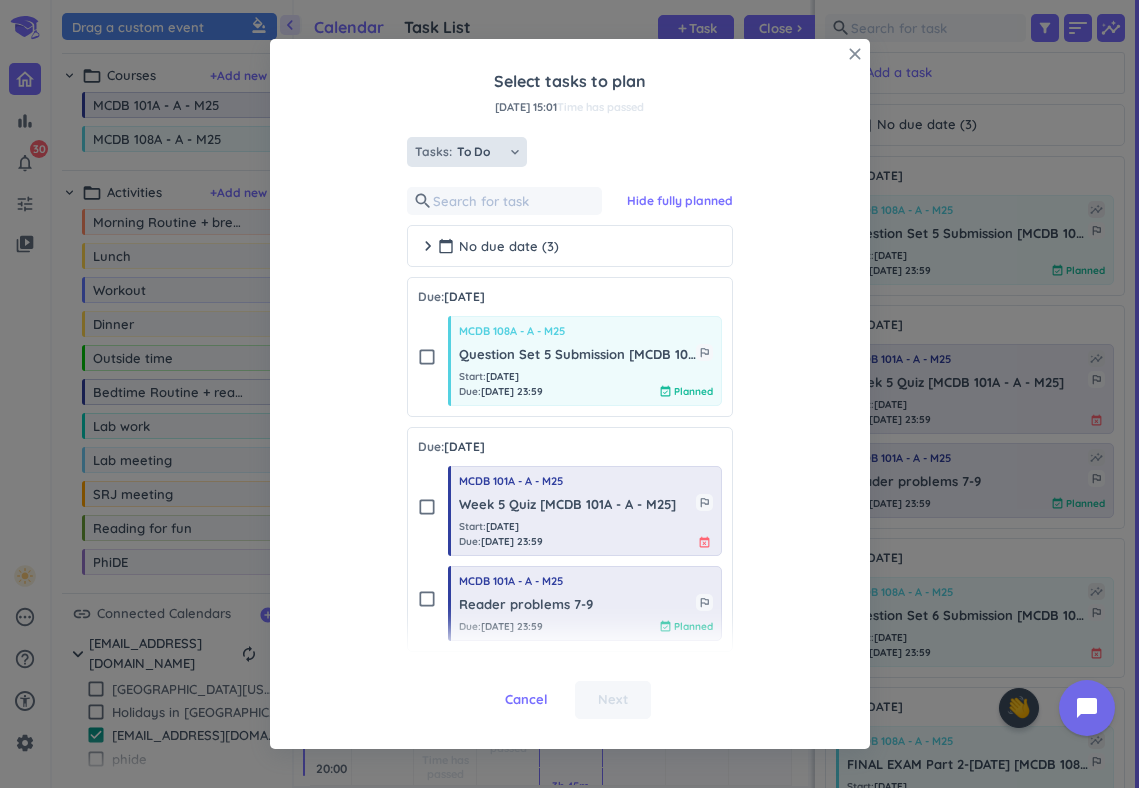 click on "close" at bounding box center [855, 54] 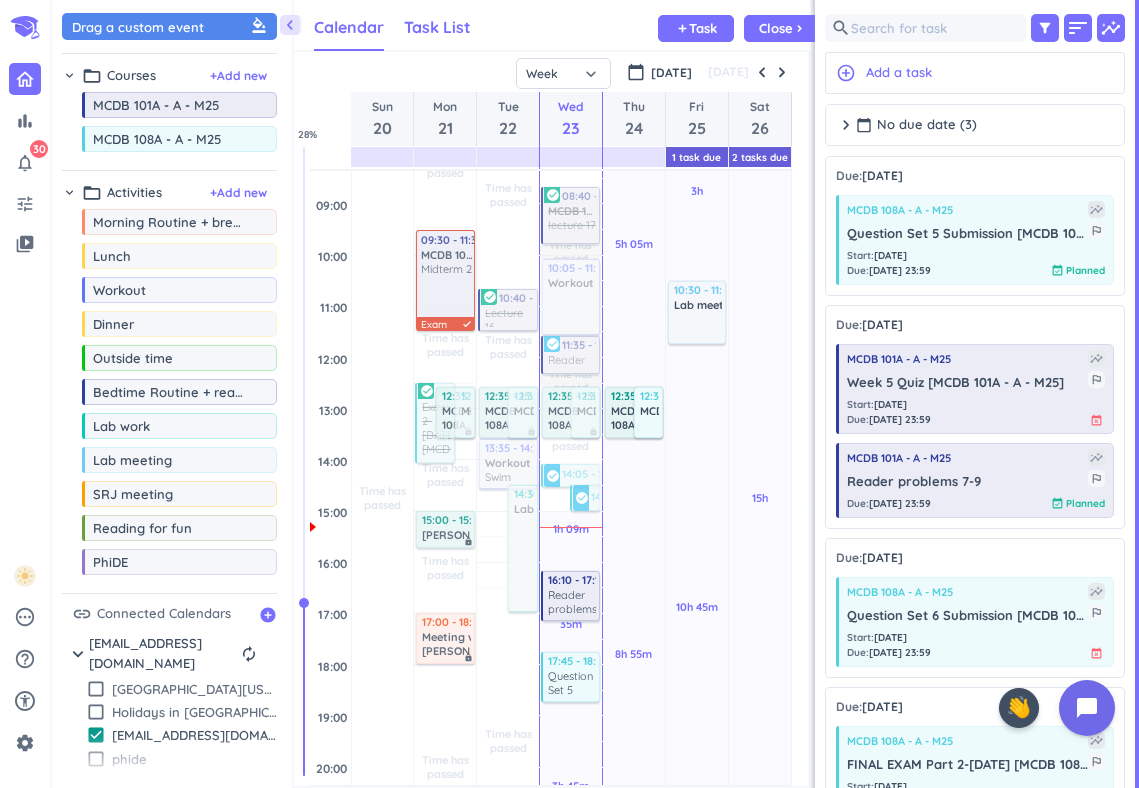click on "Task List" at bounding box center (437, 27) 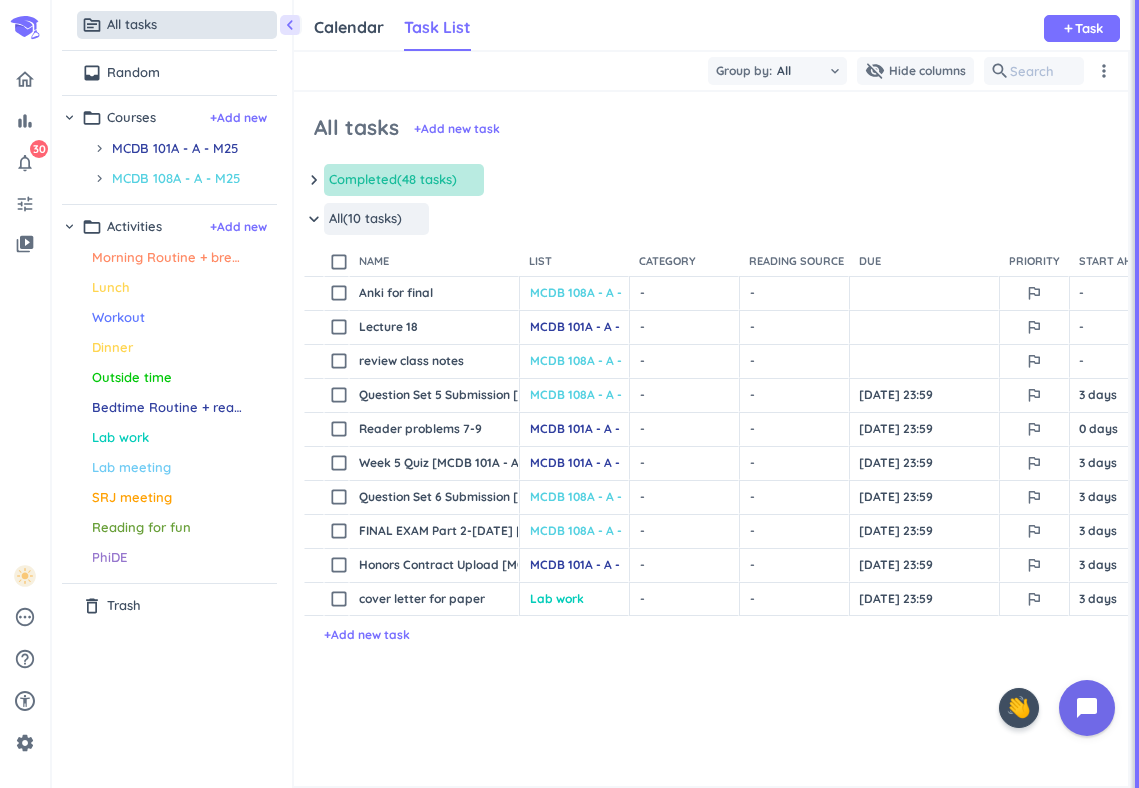 scroll, scrollTop: 1, scrollLeft: 1, axis: both 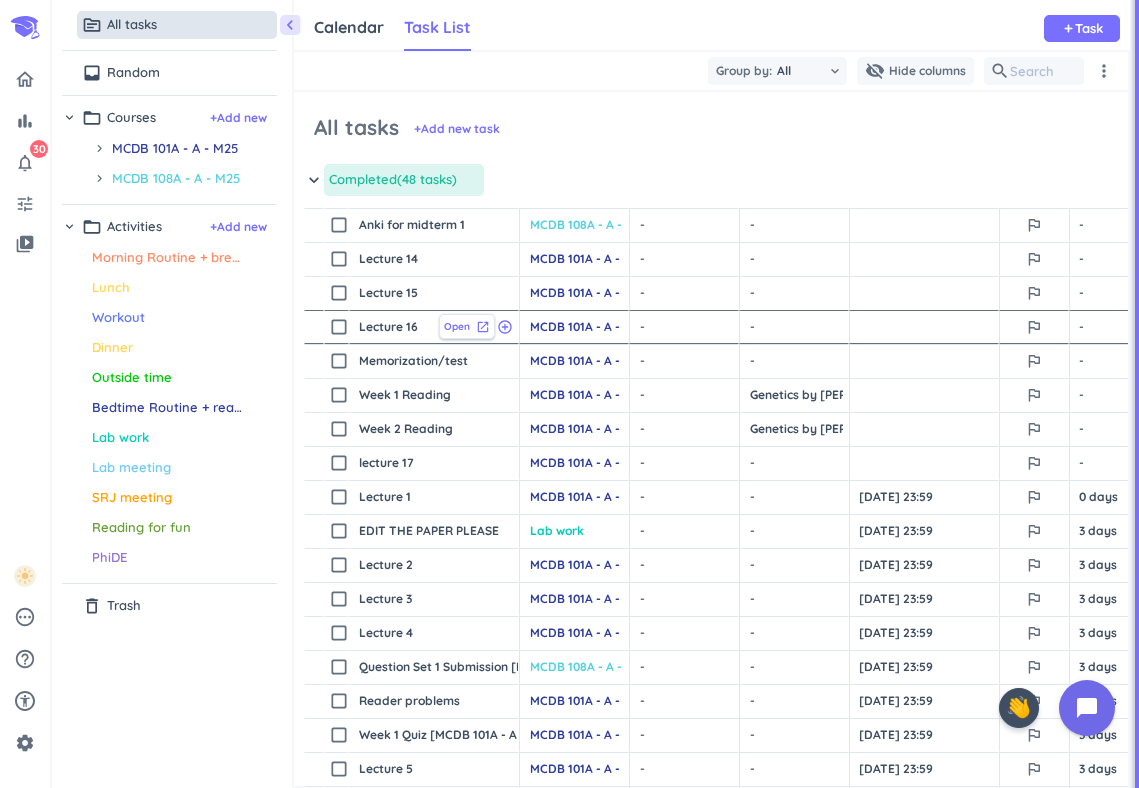 click on "Open launch" at bounding box center [467, 326] 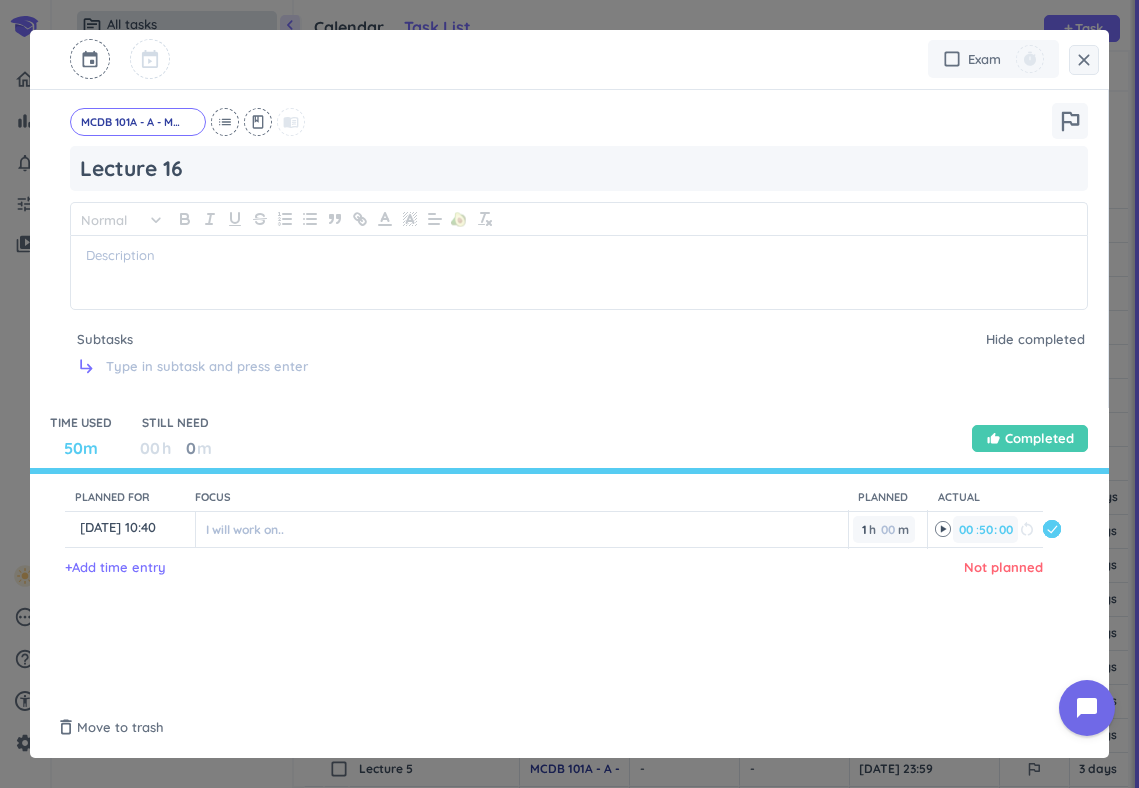 click on "Completed" at bounding box center (1039, 438) 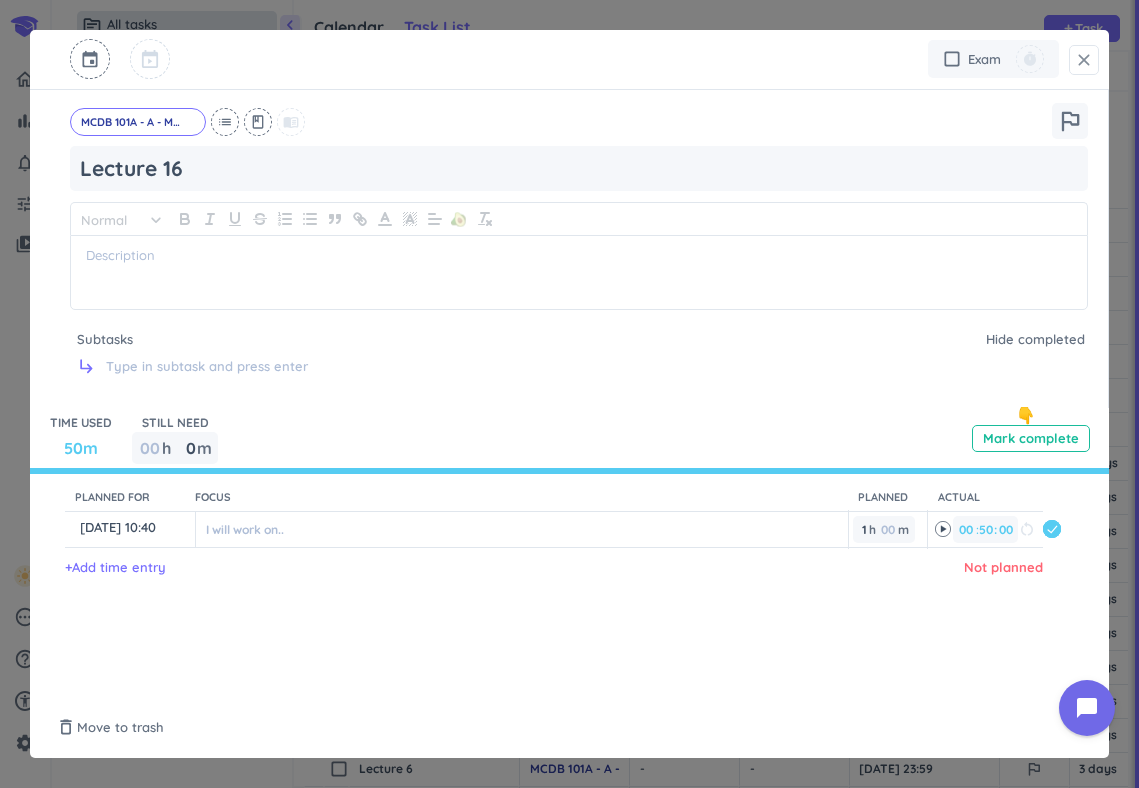 click on "close" at bounding box center [1084, 60] 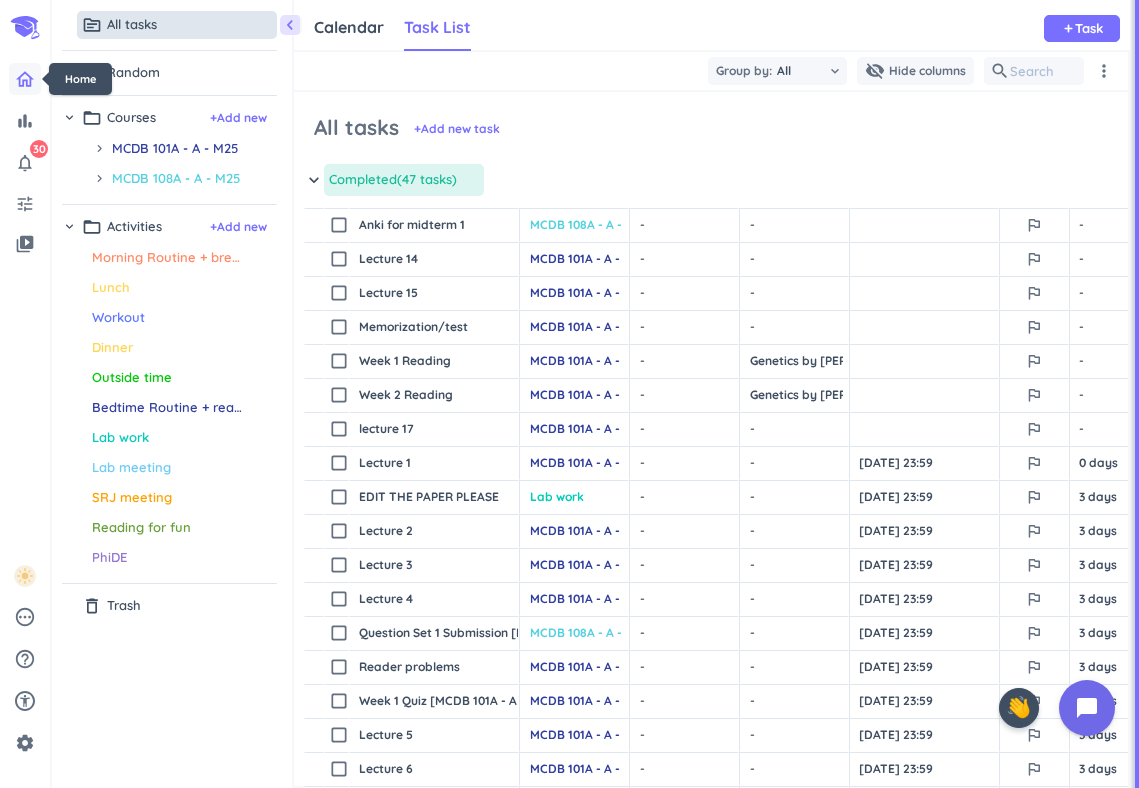 click 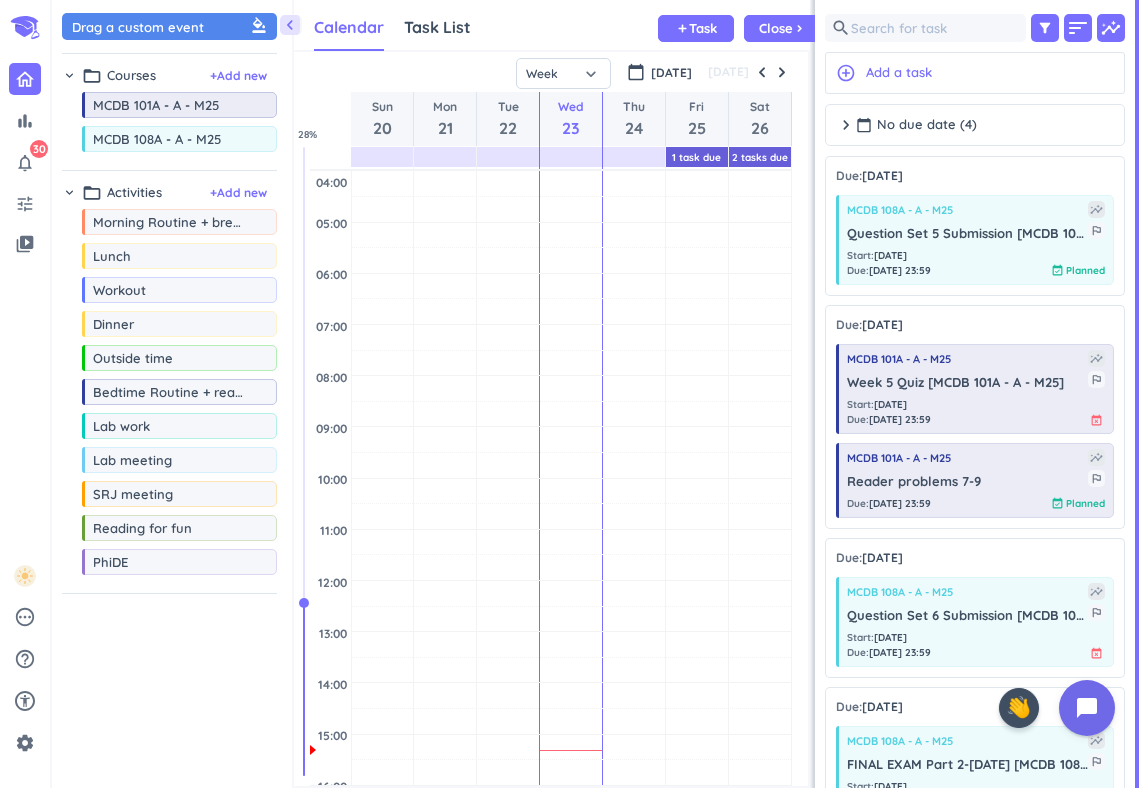 scroll, scrollTop: 1, scrollLeft: 1, axis: both 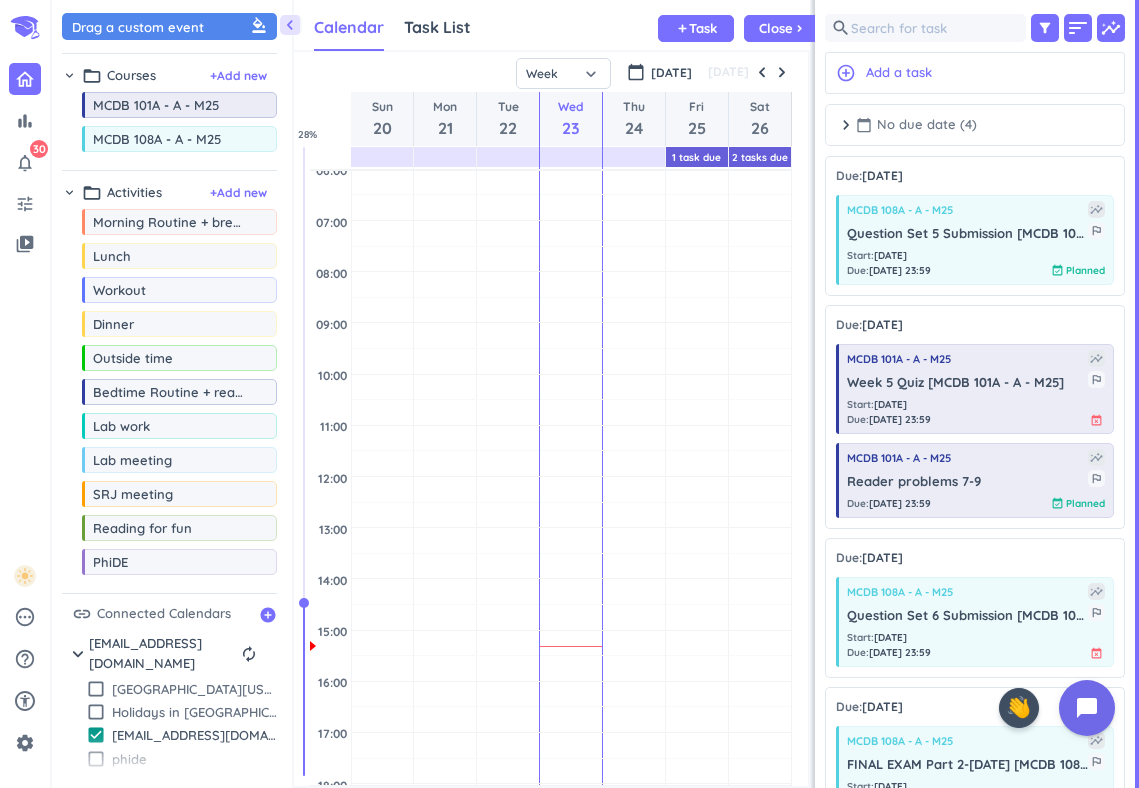 click on "calendar_today No due date (4)" at bounding box center [916, 125] 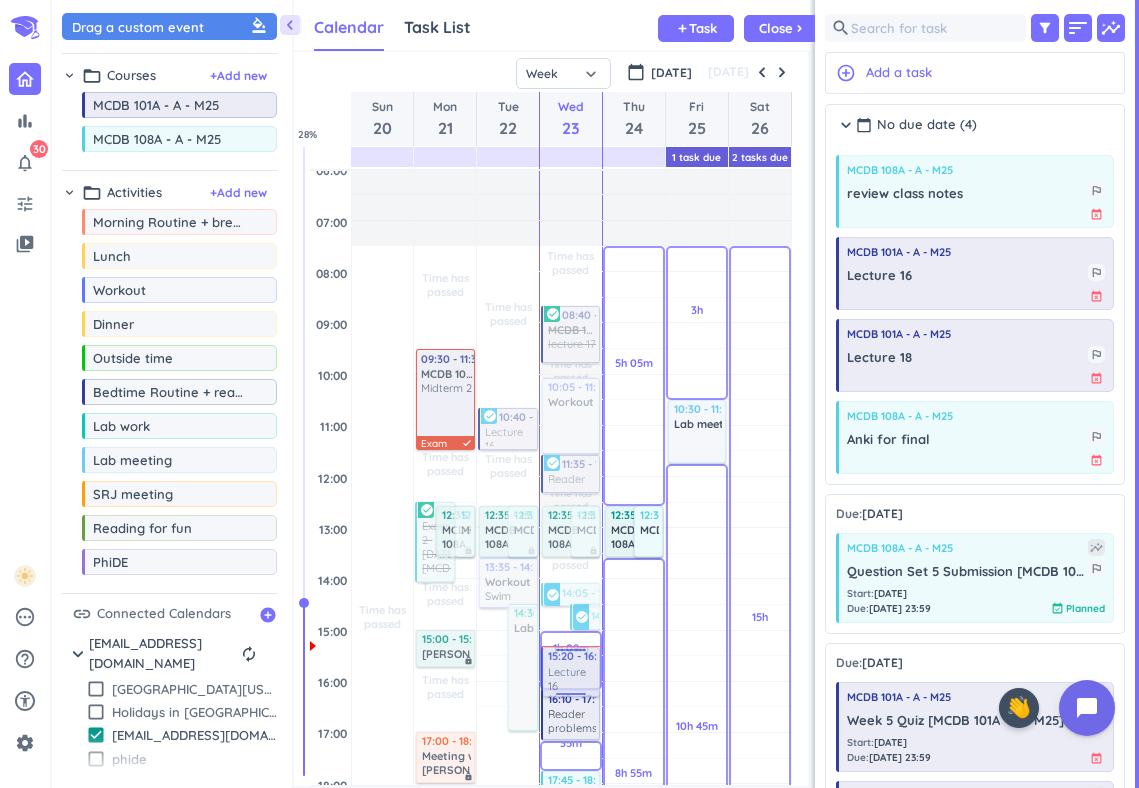 drag, startPoint x: 934, startPoint y: 301, endPoint x: 589, endPoint y: 649, distance: 490.0296 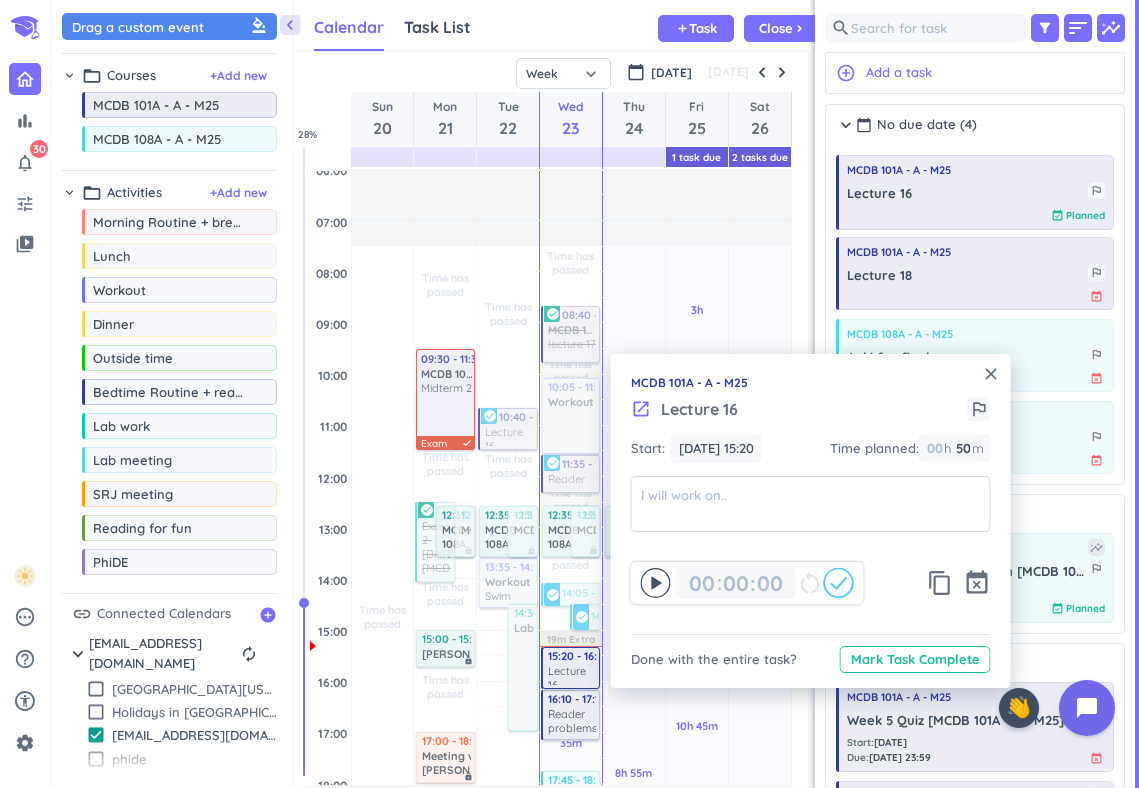 click 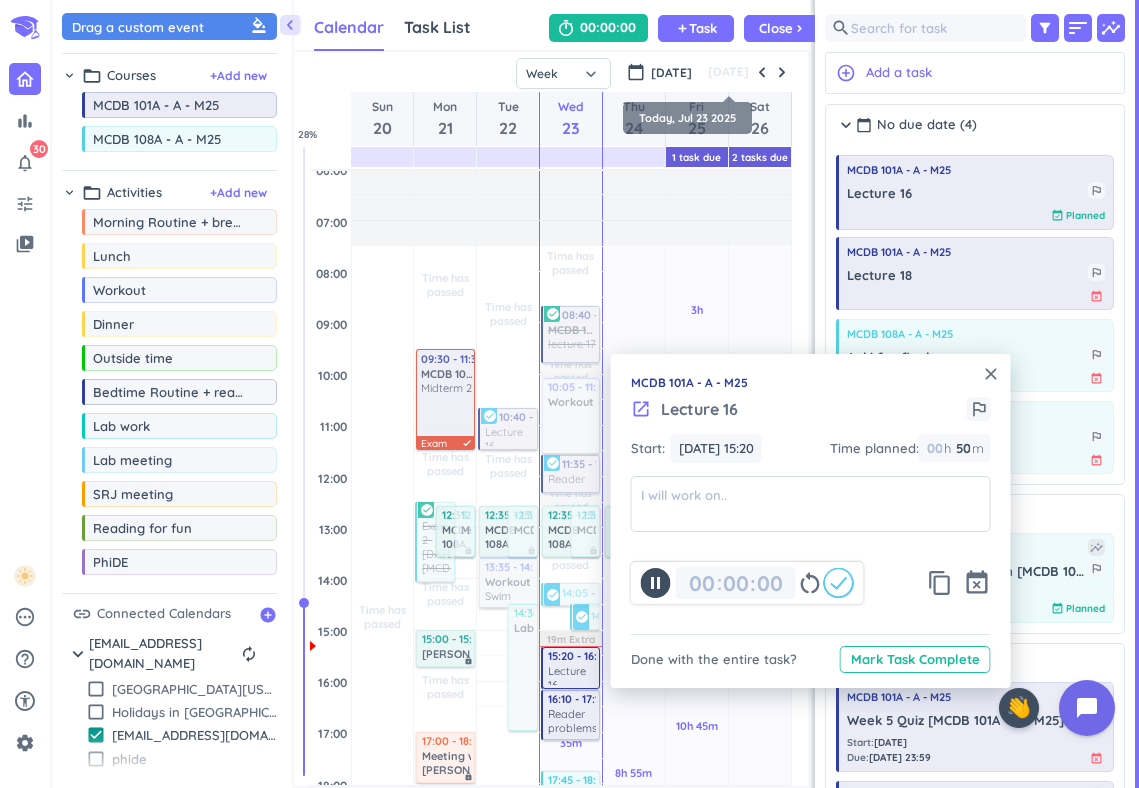 type on "00" 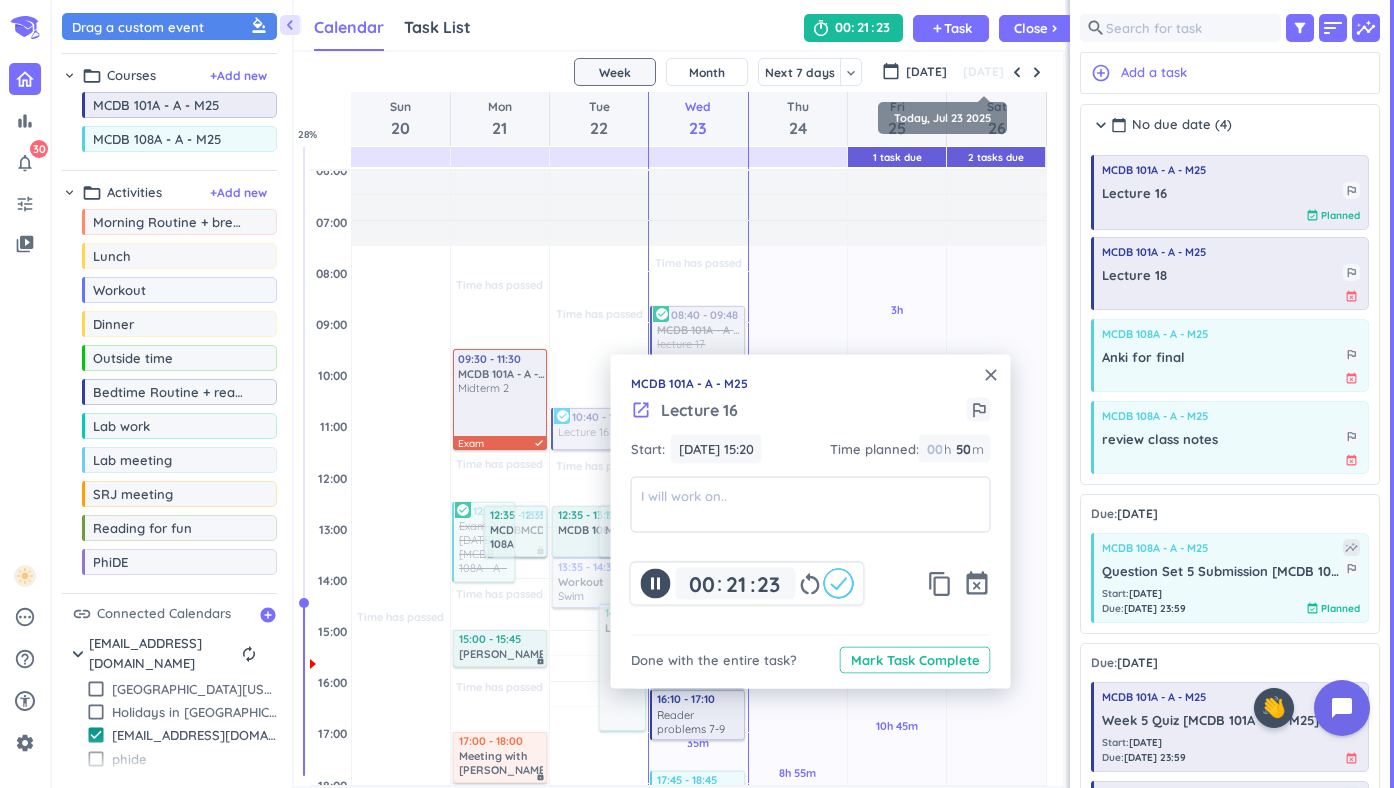 scroll, scrollTop: 1, scrollLeft: 1, axis: both 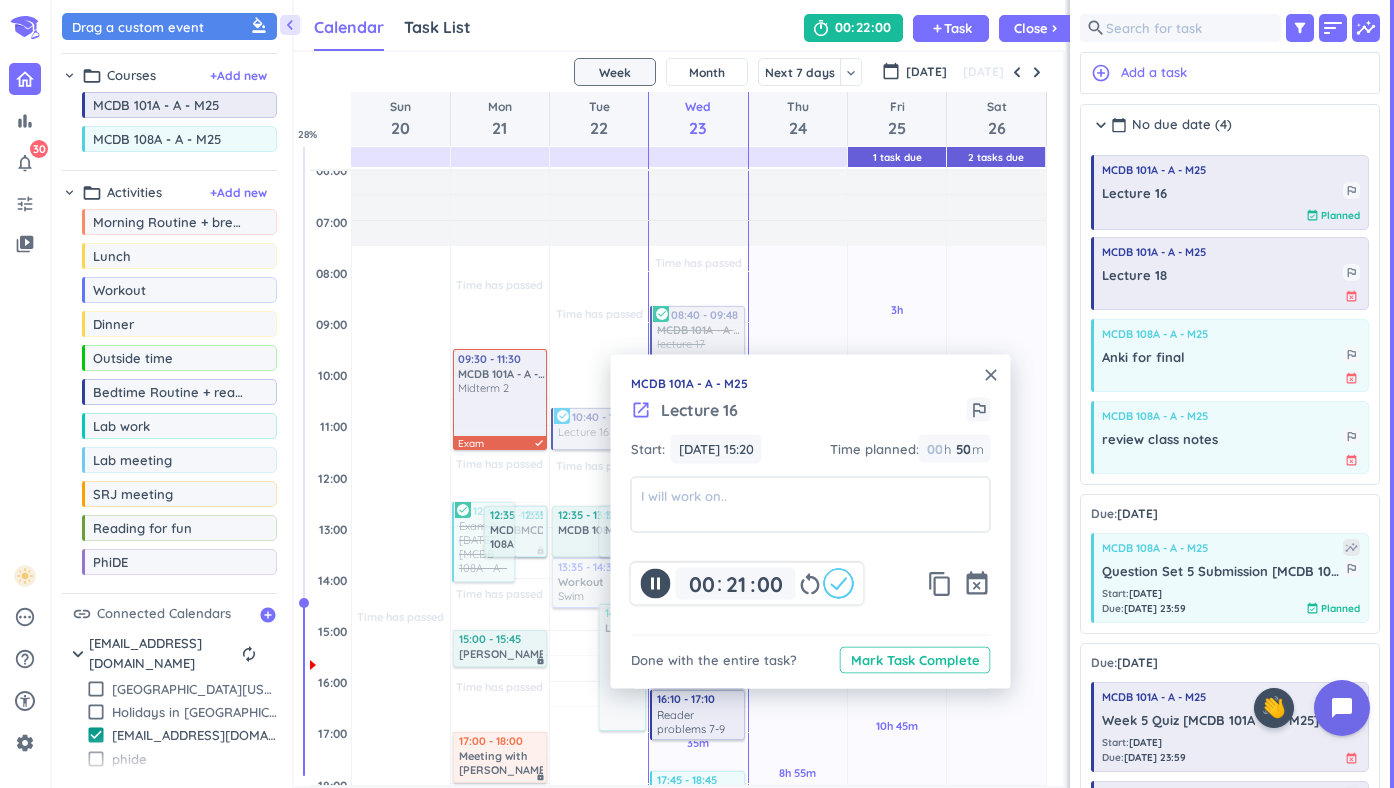 type on "22" 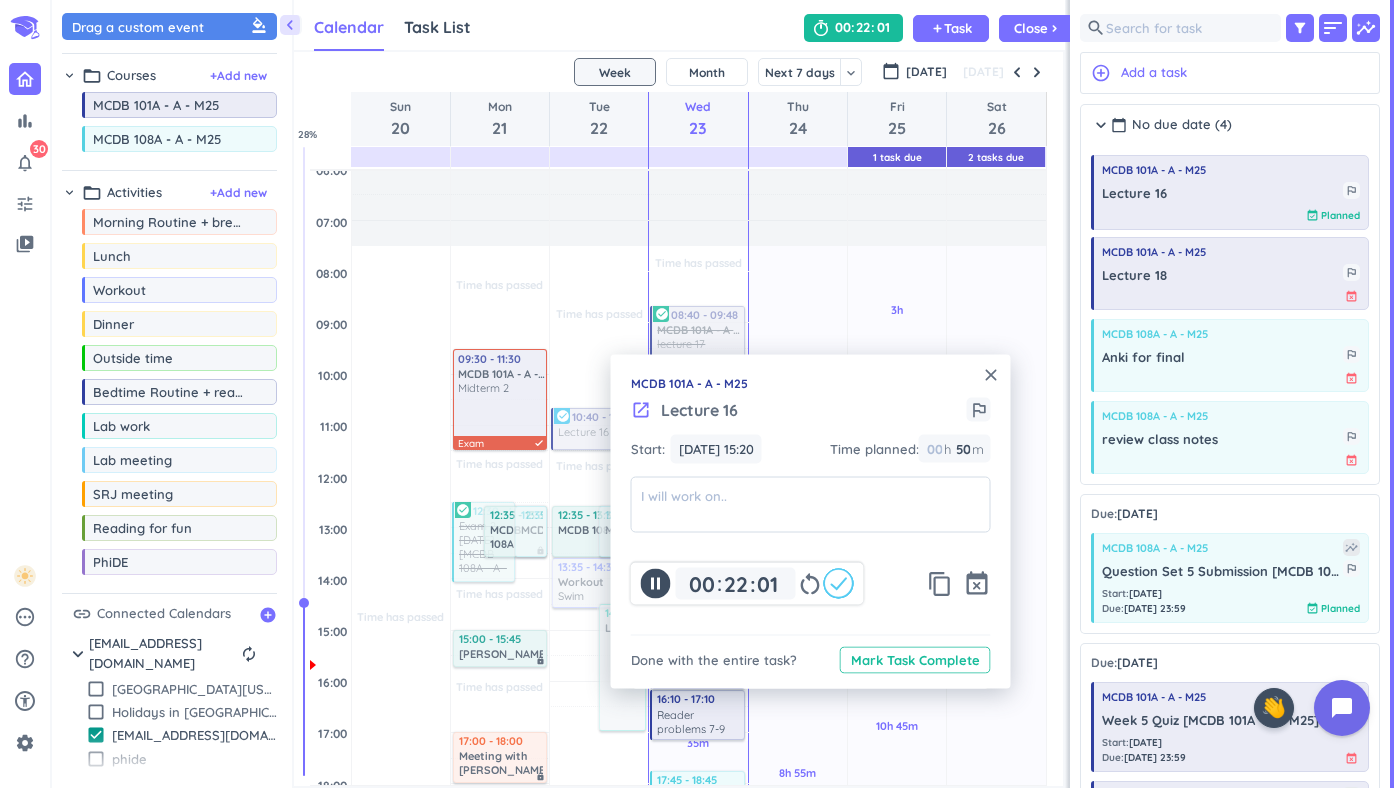 click 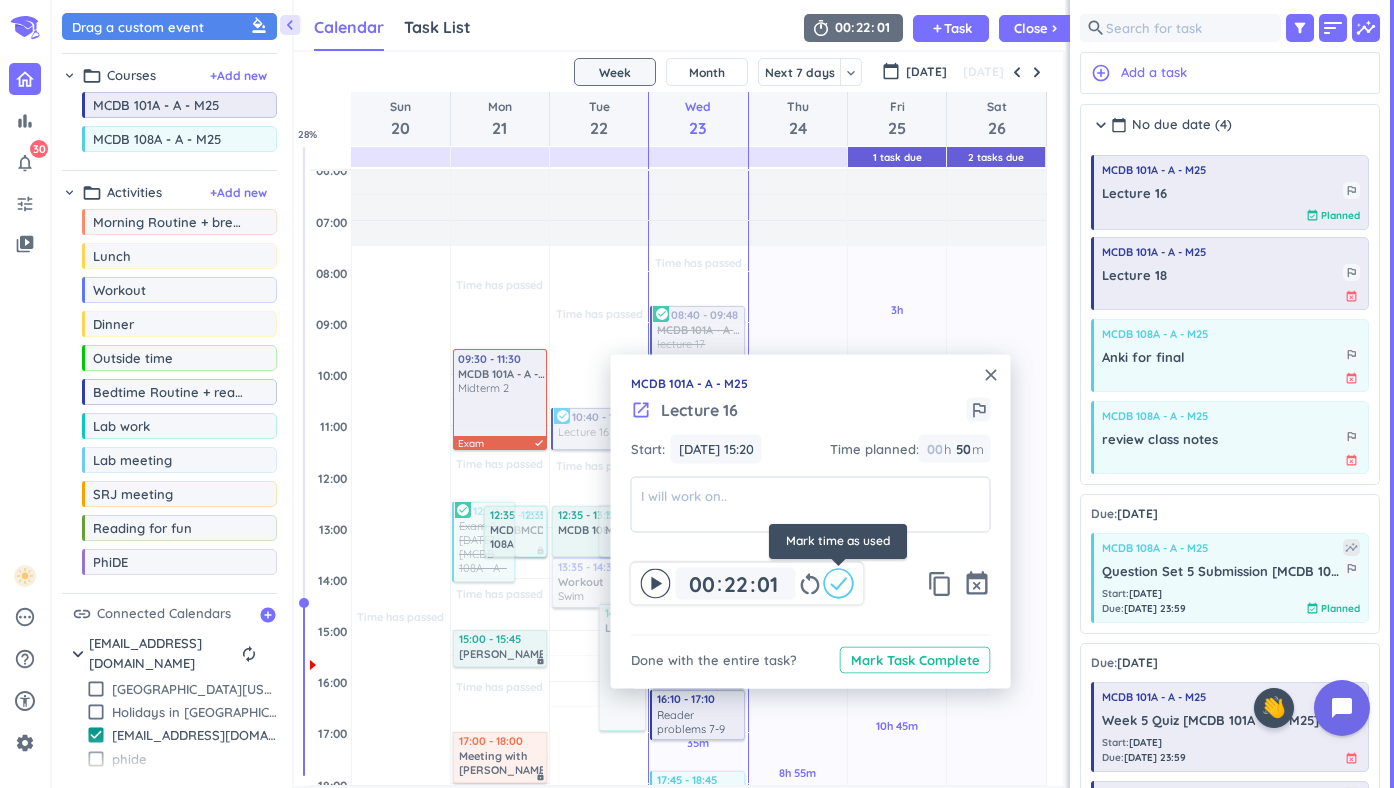 click 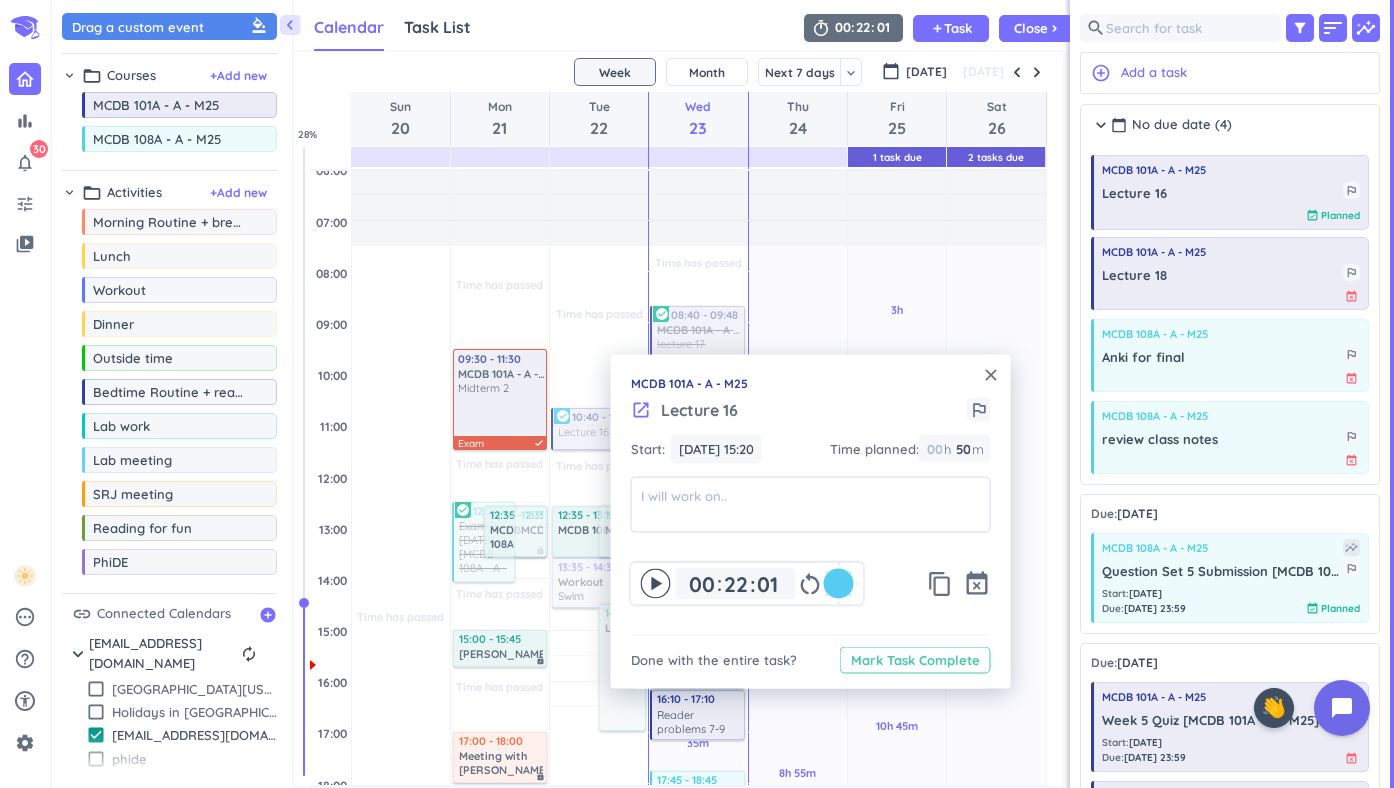 click on "Mark Task Complete" at bounding box center (915, 660) 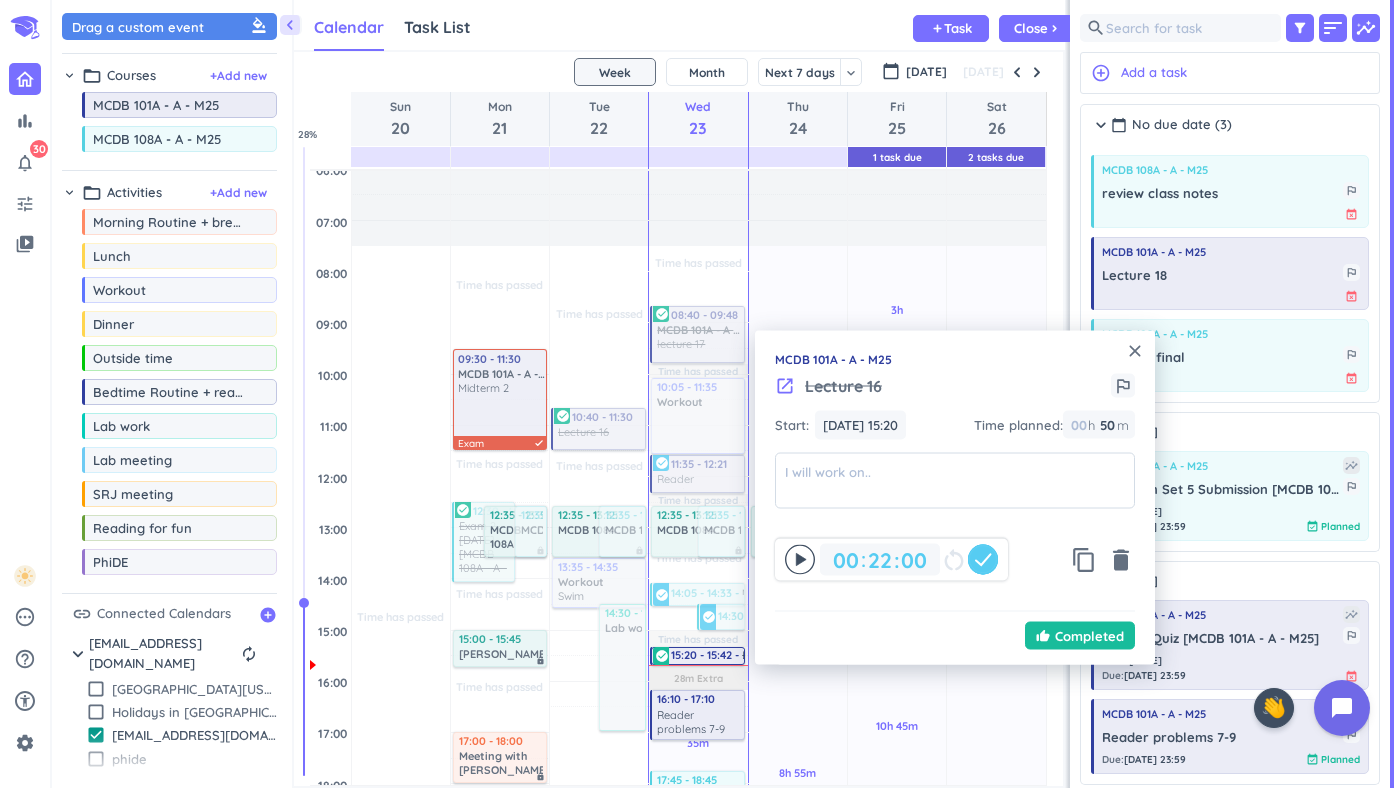 click on "close" at bounding box center [1135, 351] 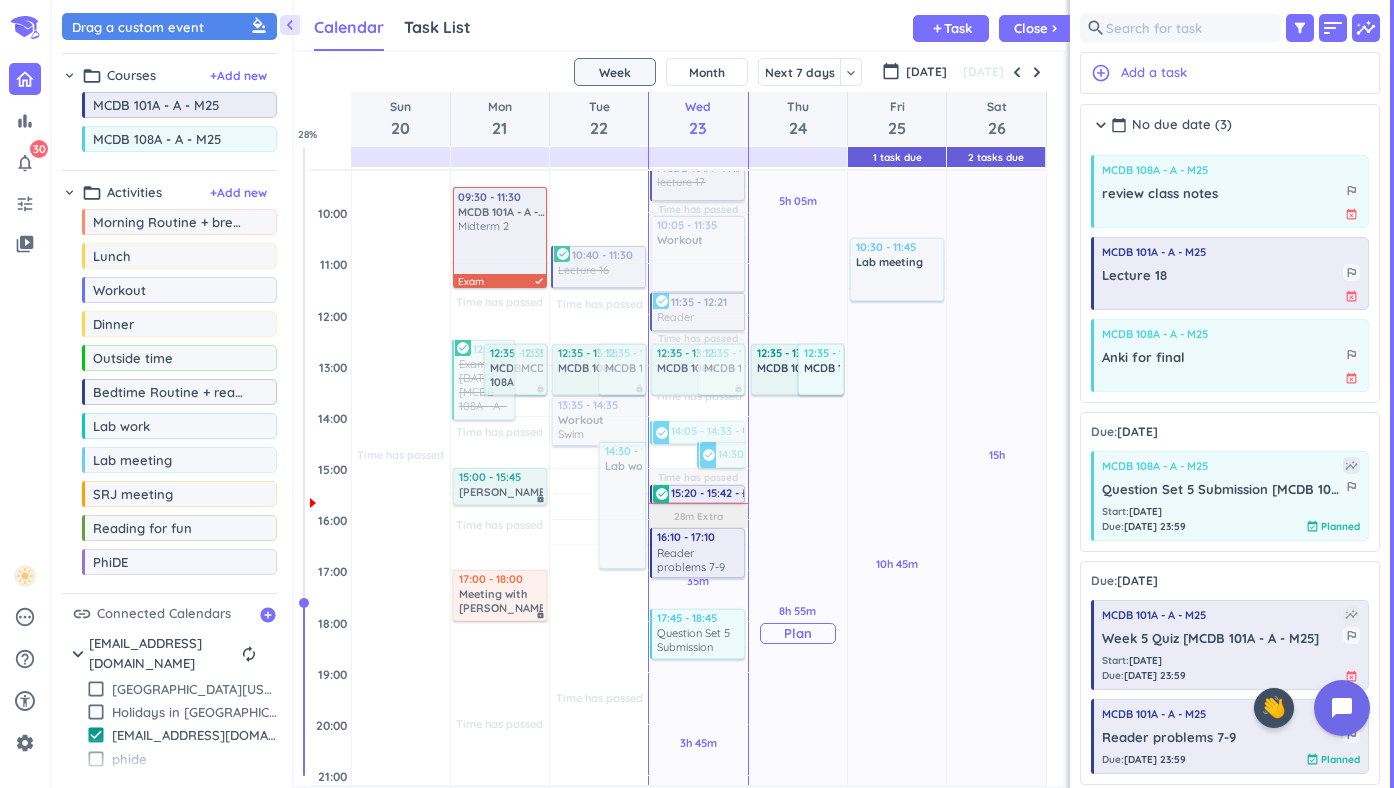 scroll, scrollTop: 265, scrollLeft: 0, axis: vertical 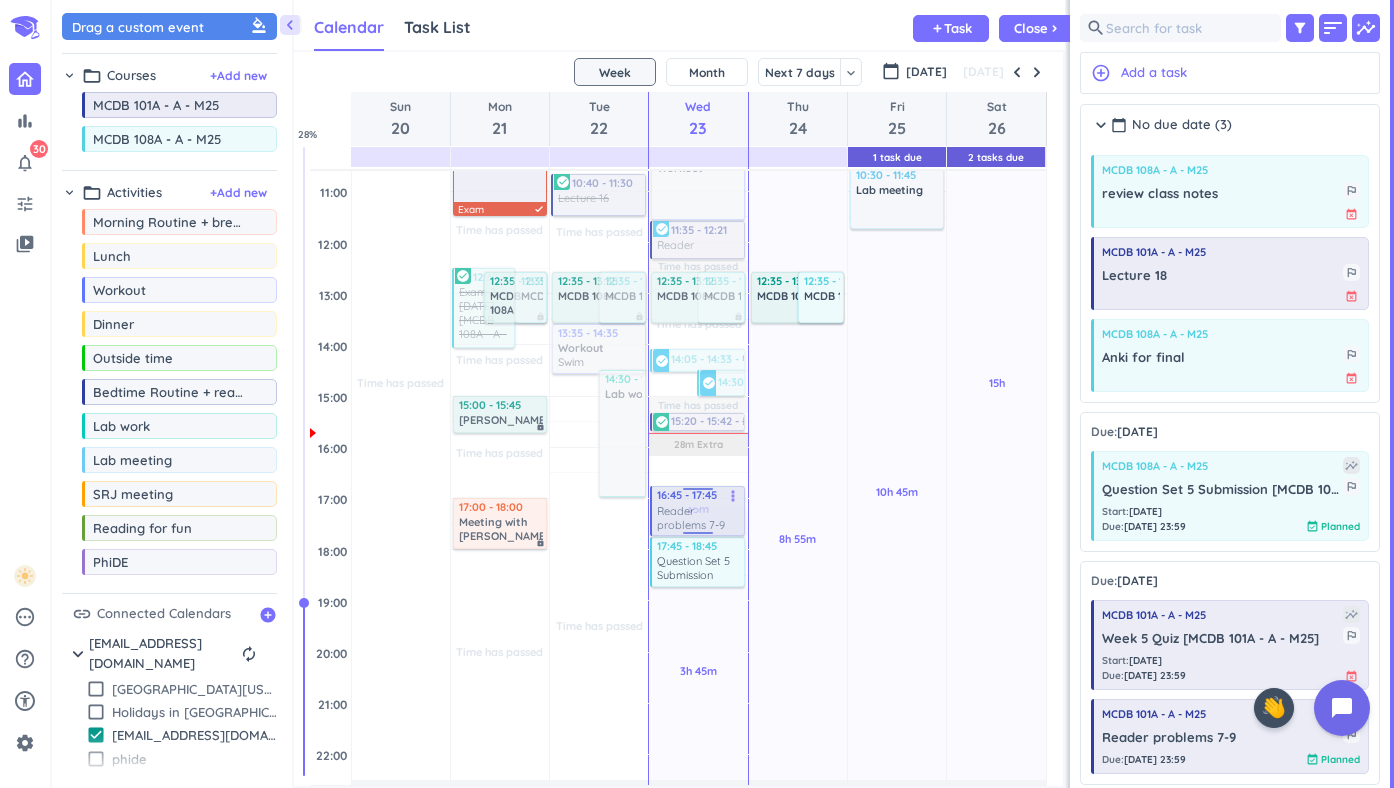 drag, startPoint x: 731, startPoint y: 483, endPoint x: 728, endPoint y: 511, distance: 28.160255 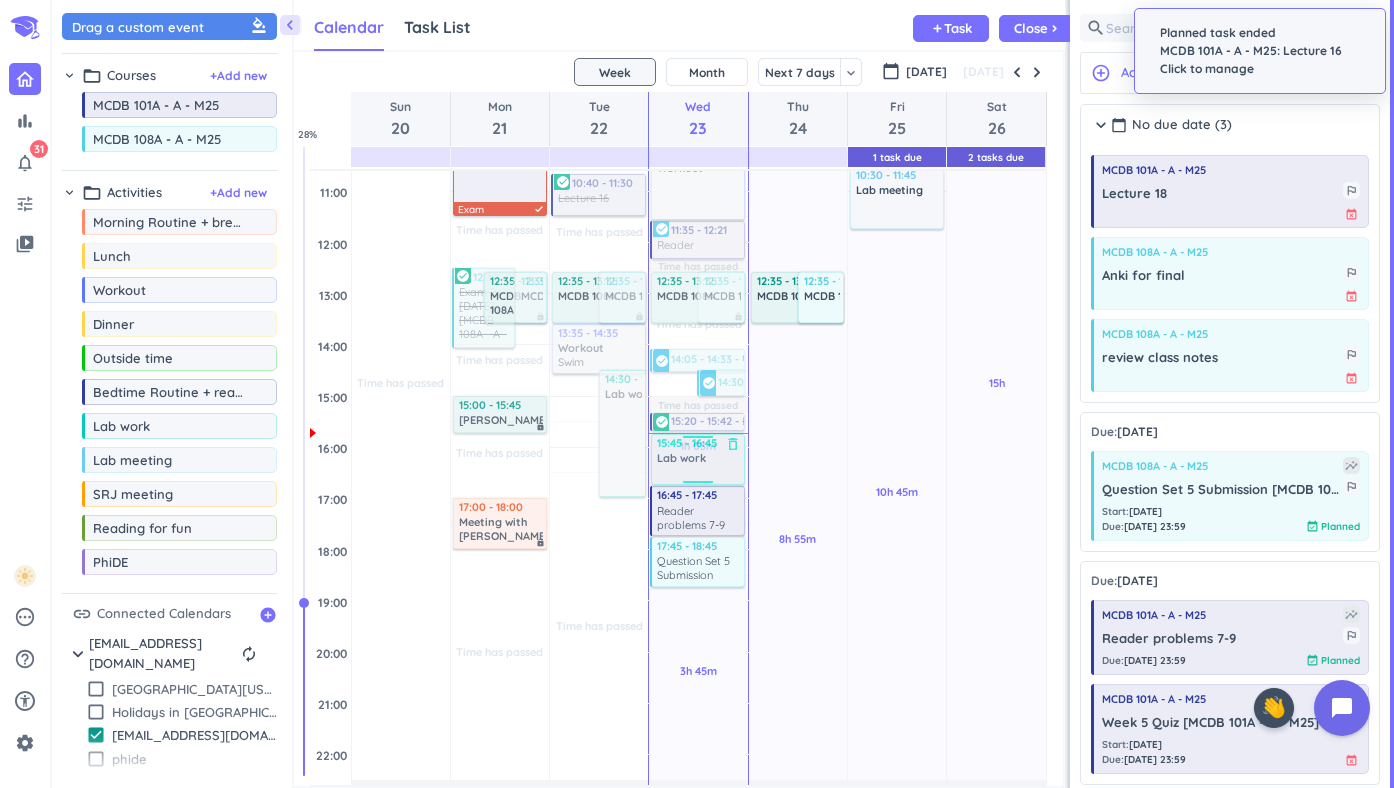 drag, startPoint x: 147, startPoint y: 438, endPoint x: 689, endPoint y: 436, distance: 542.00366 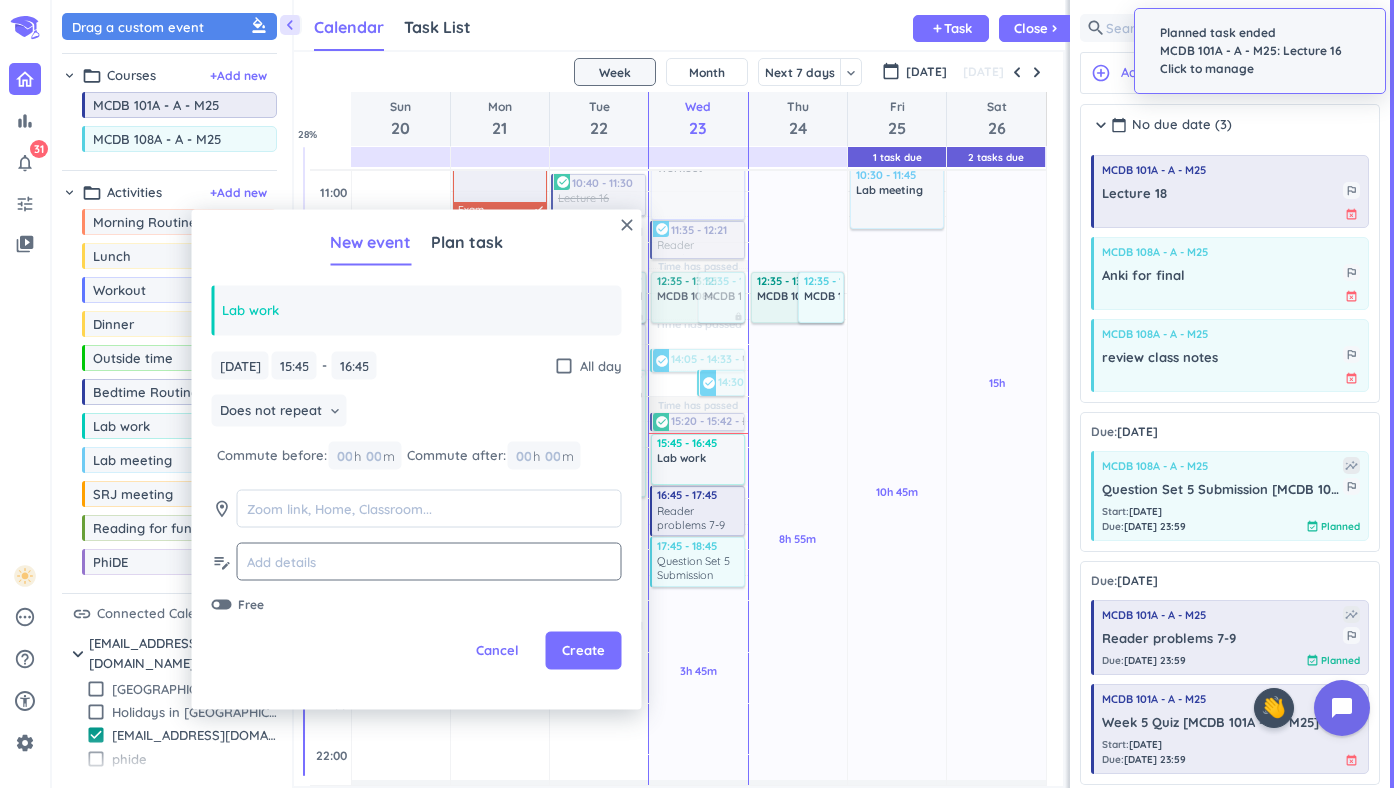 click 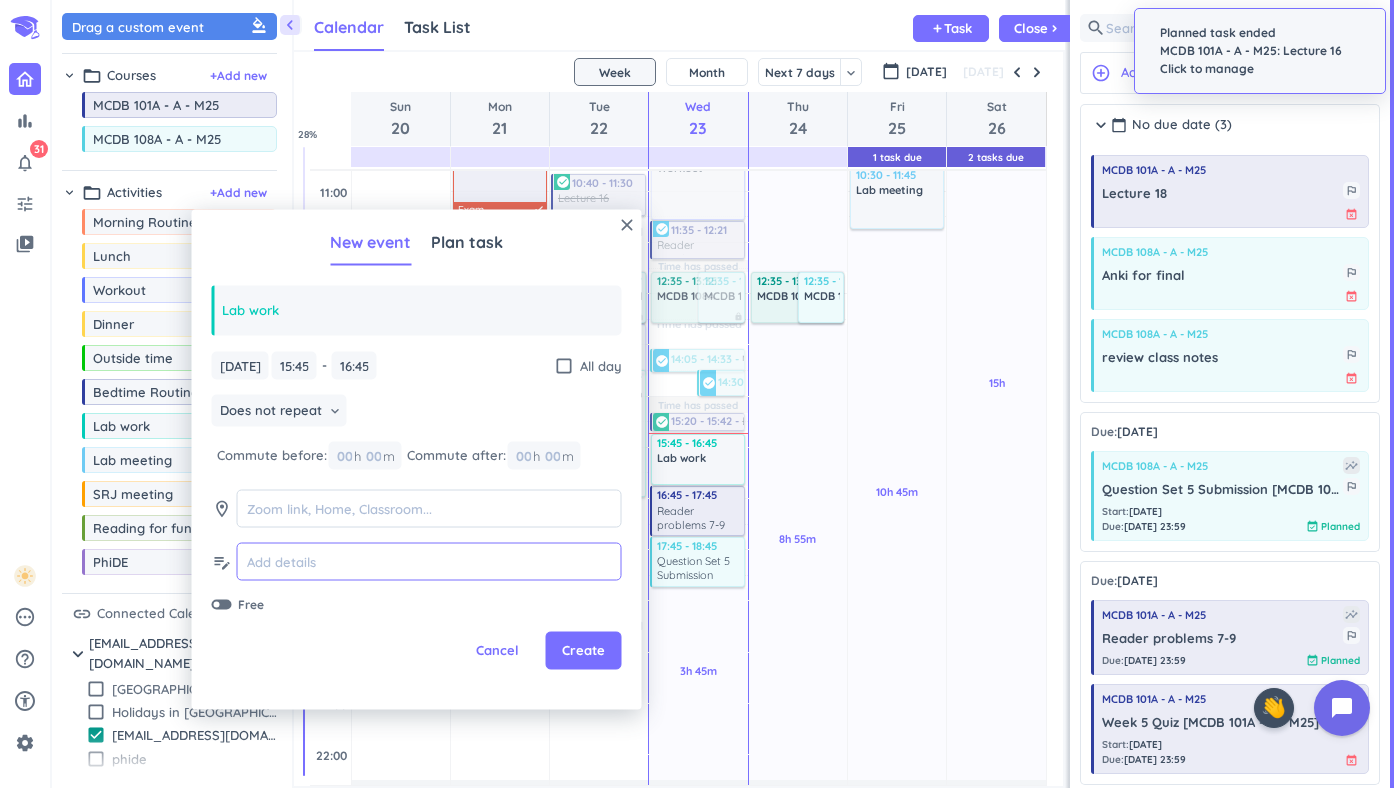 click at bounding box center (429, 561) 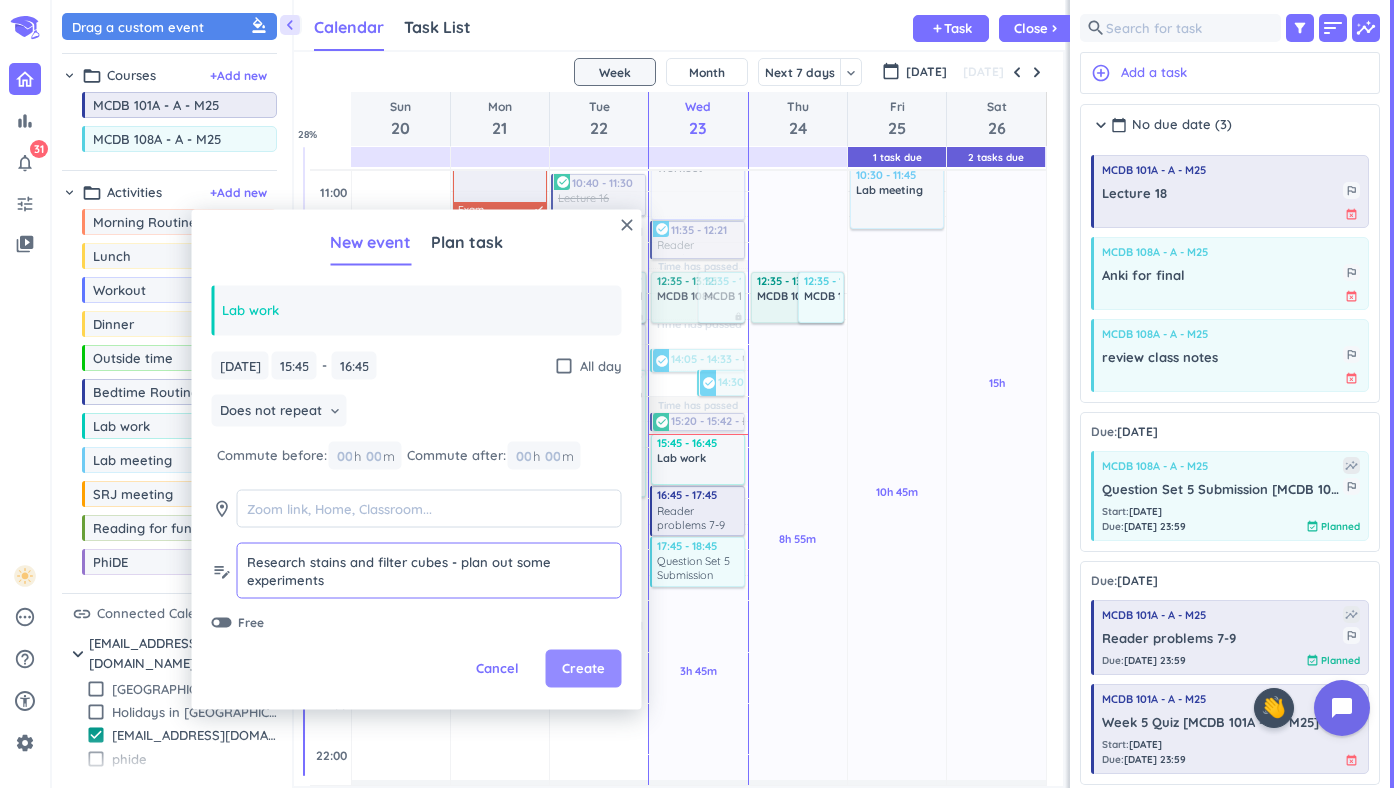 type on "Research stains and filter cubes - plan out some experiments" 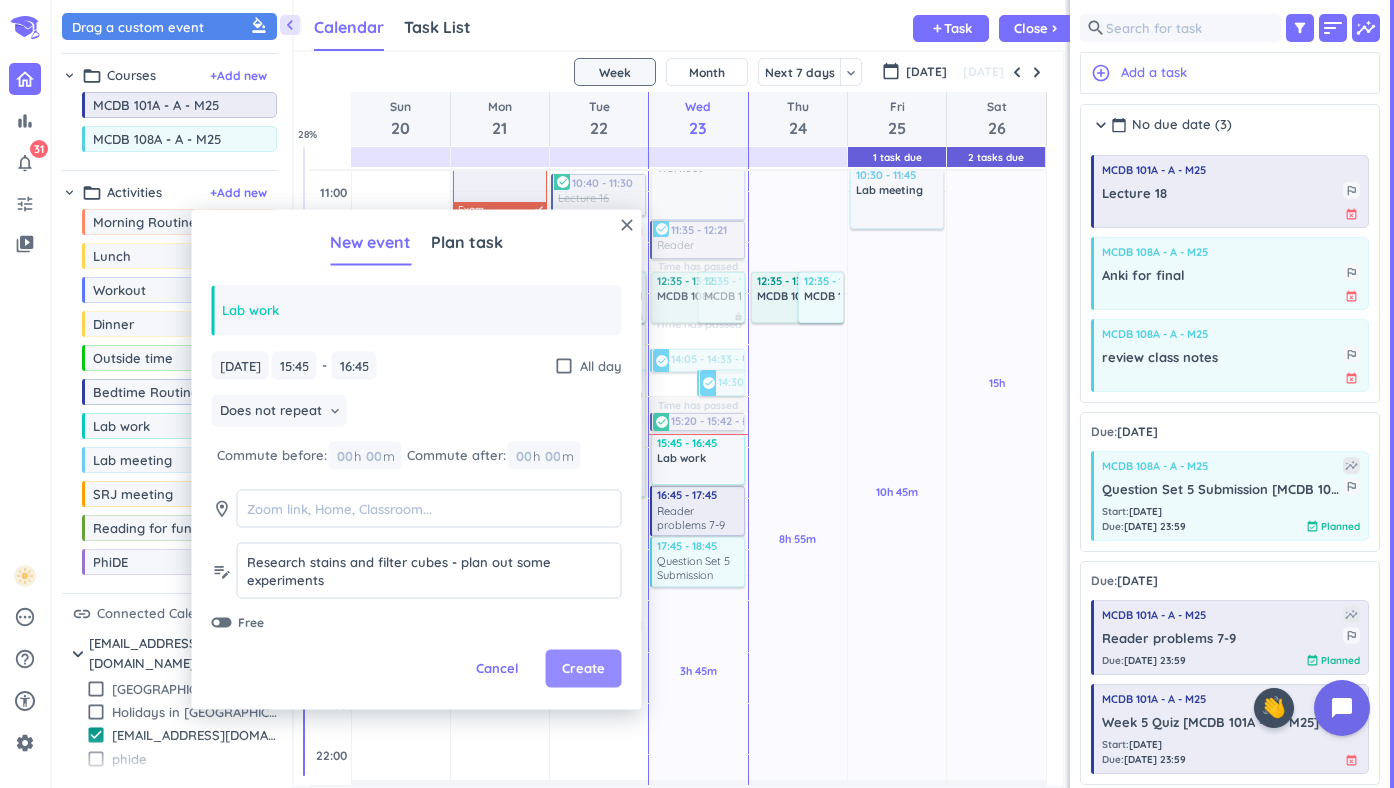 click on "Create" at bounding box center (583, 669) 